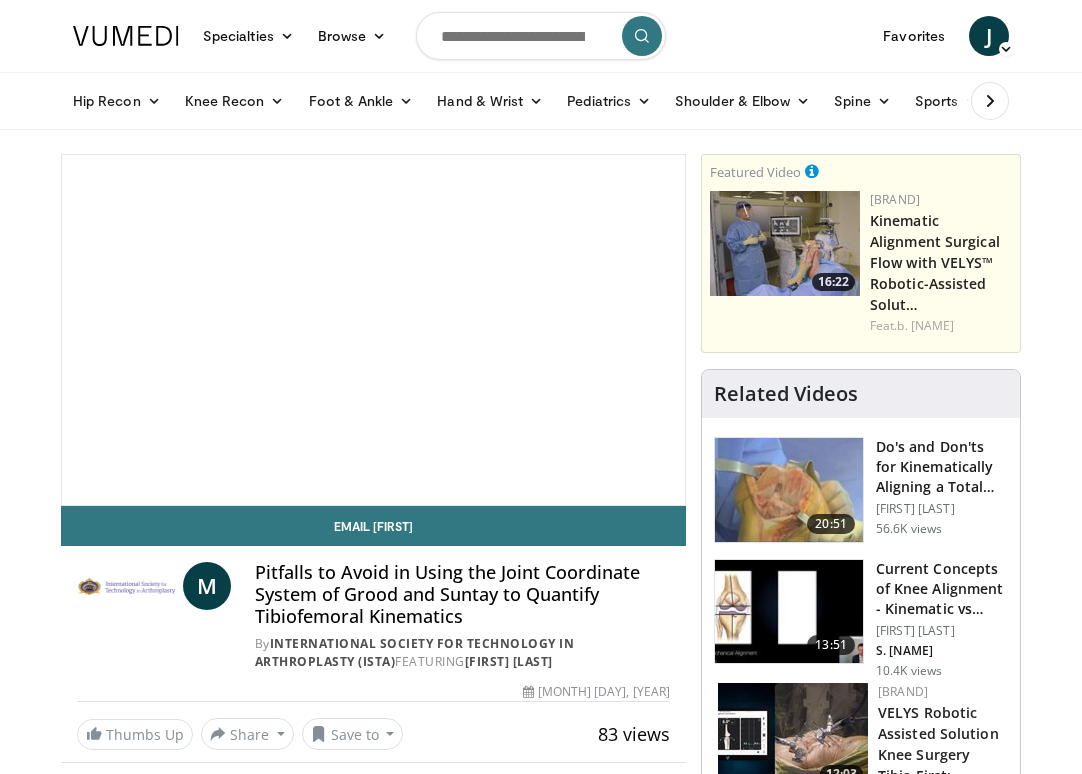 scroll, scrollTop: 0, scrollLeft: 0, axis: both 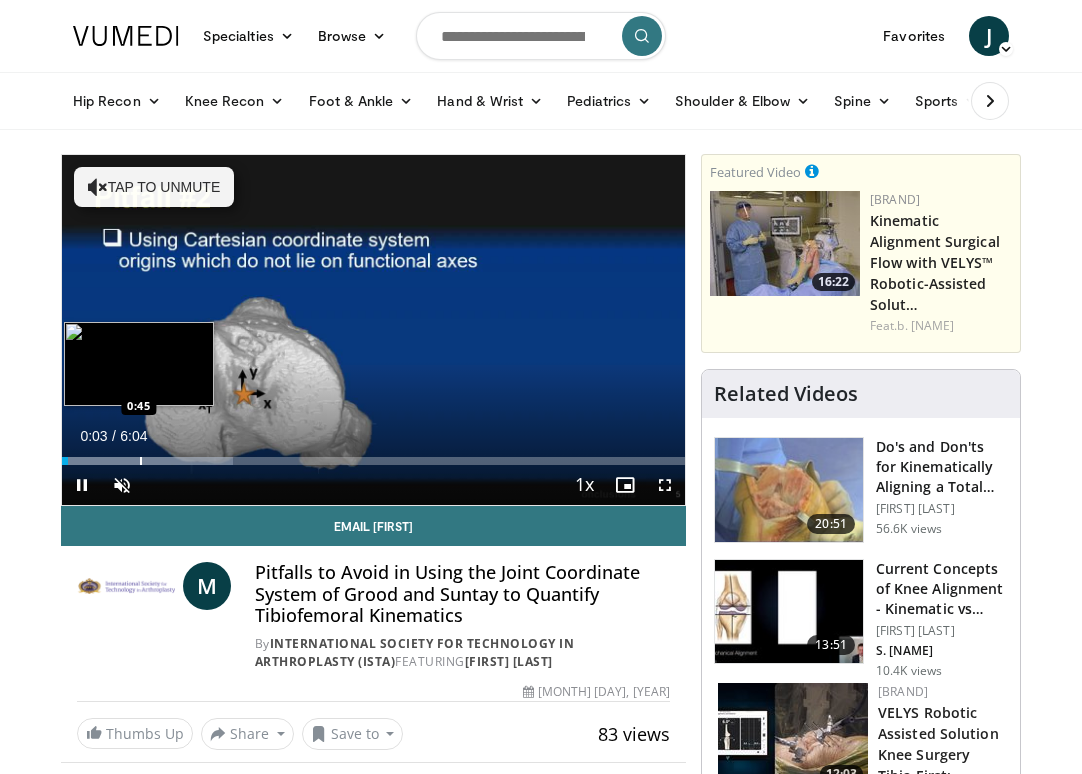 click on "Loaded : 27.45% 0:03 0:45" at bounding box center [373, 455] 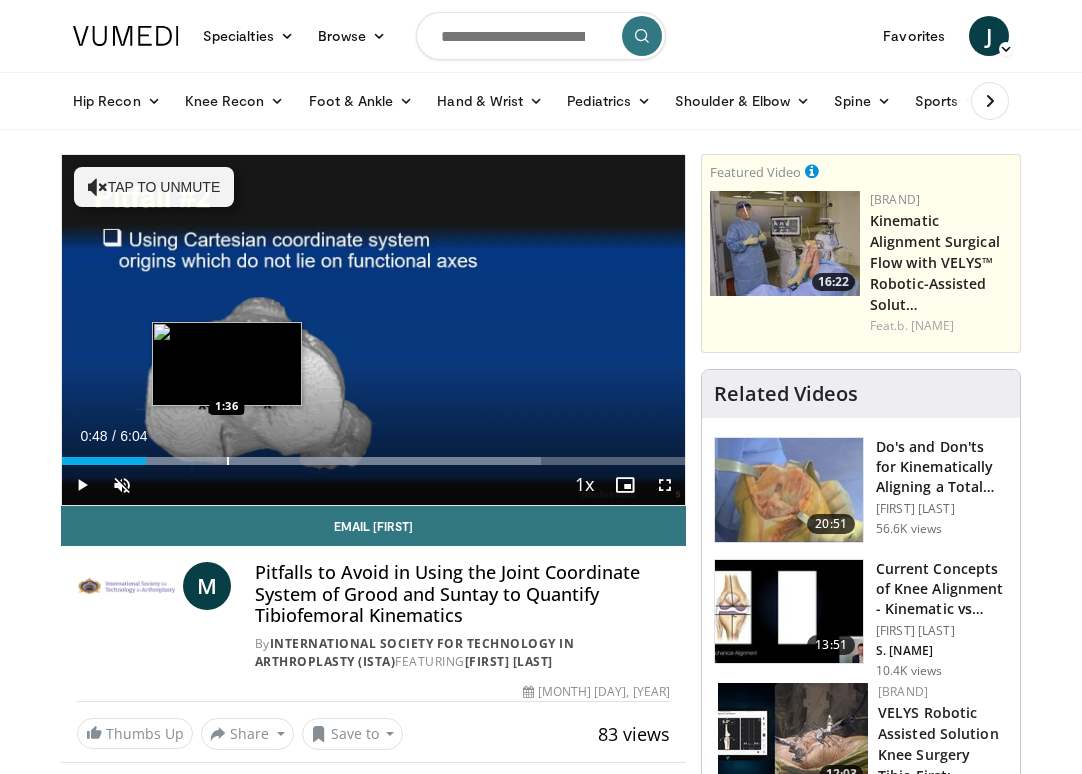 click at bounding box center [228, 461] 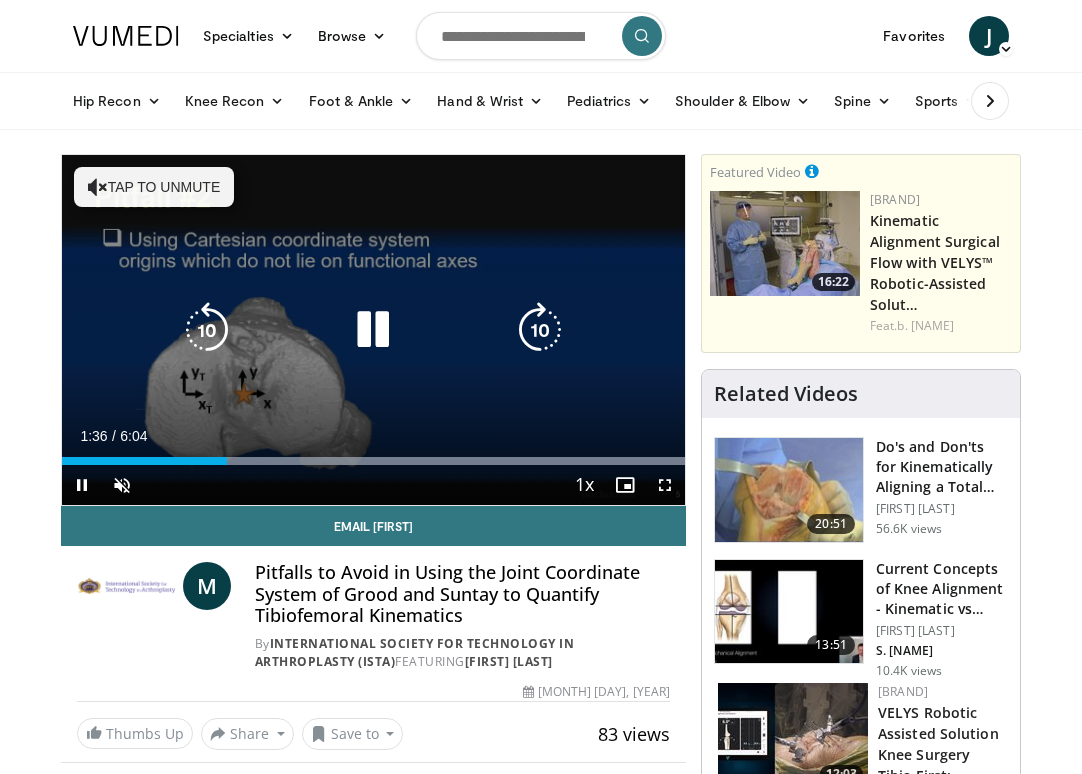 click on "Tap to unmute" at bounding box center (154, 187) 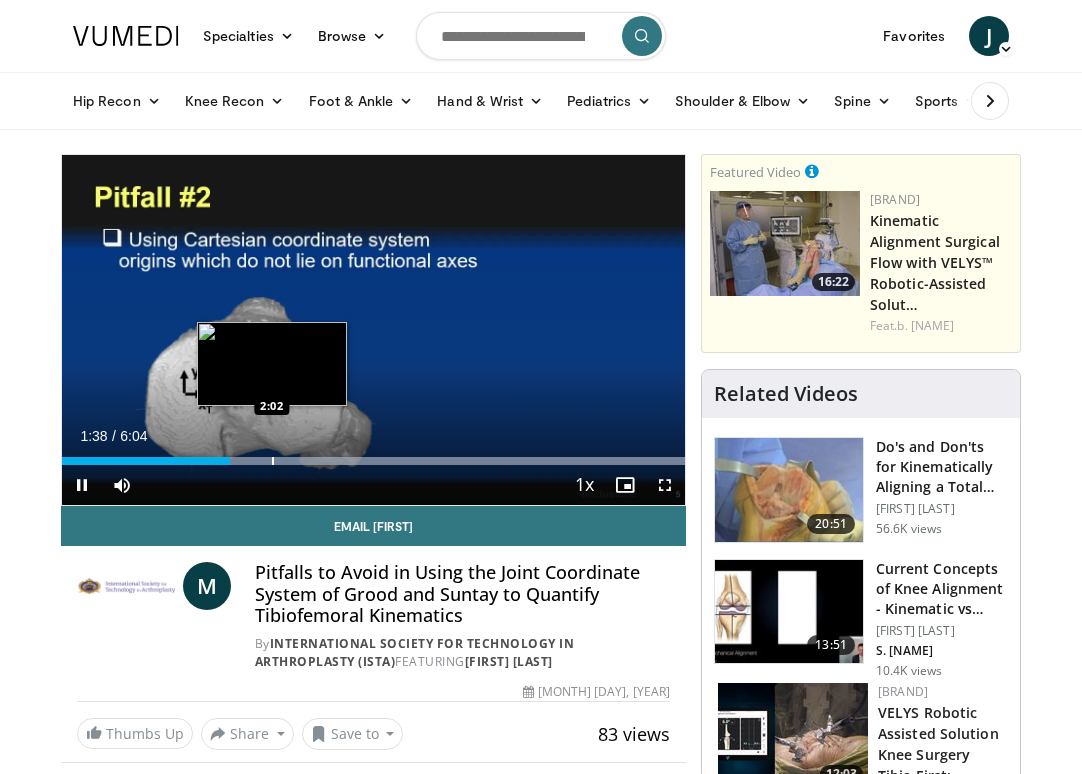click at bounding box center [273, 461] 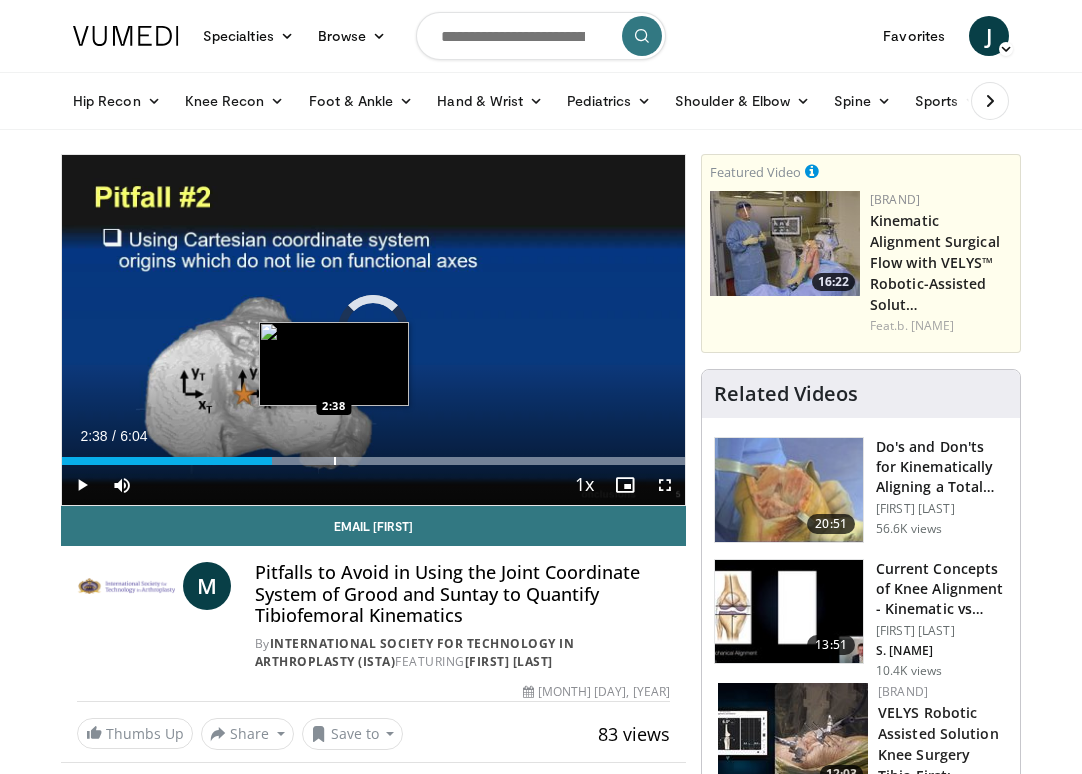 click at bounding box center [335, 461] 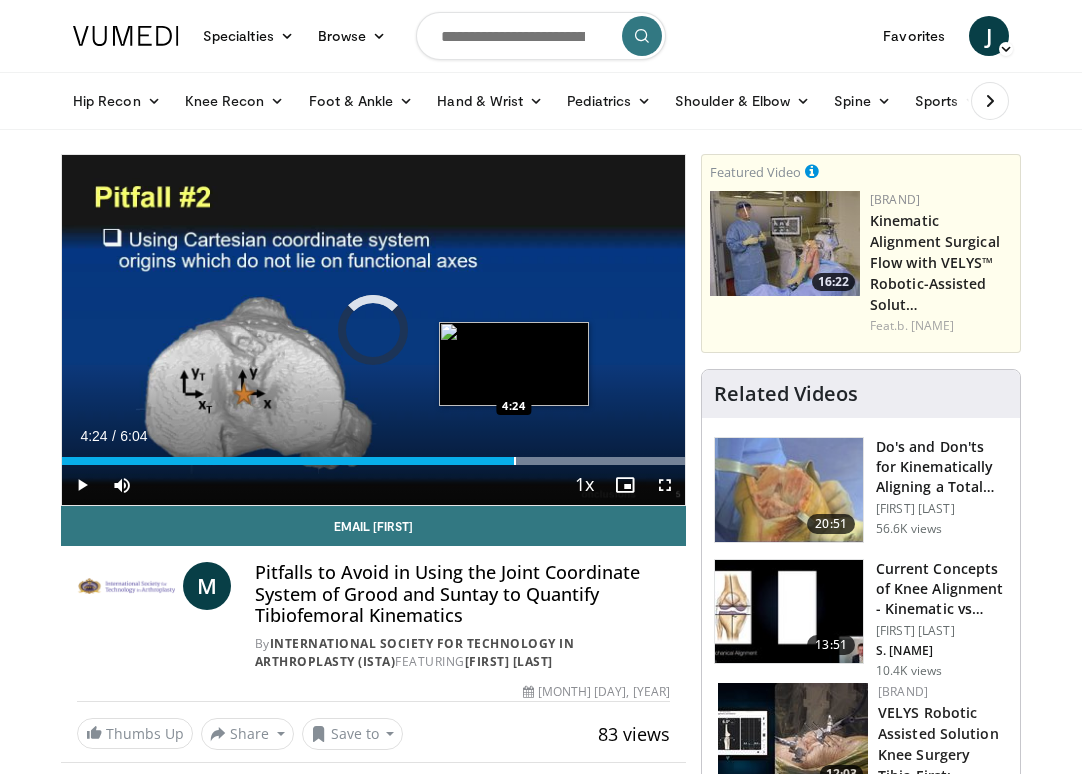 click at bounding box center (515, 461) 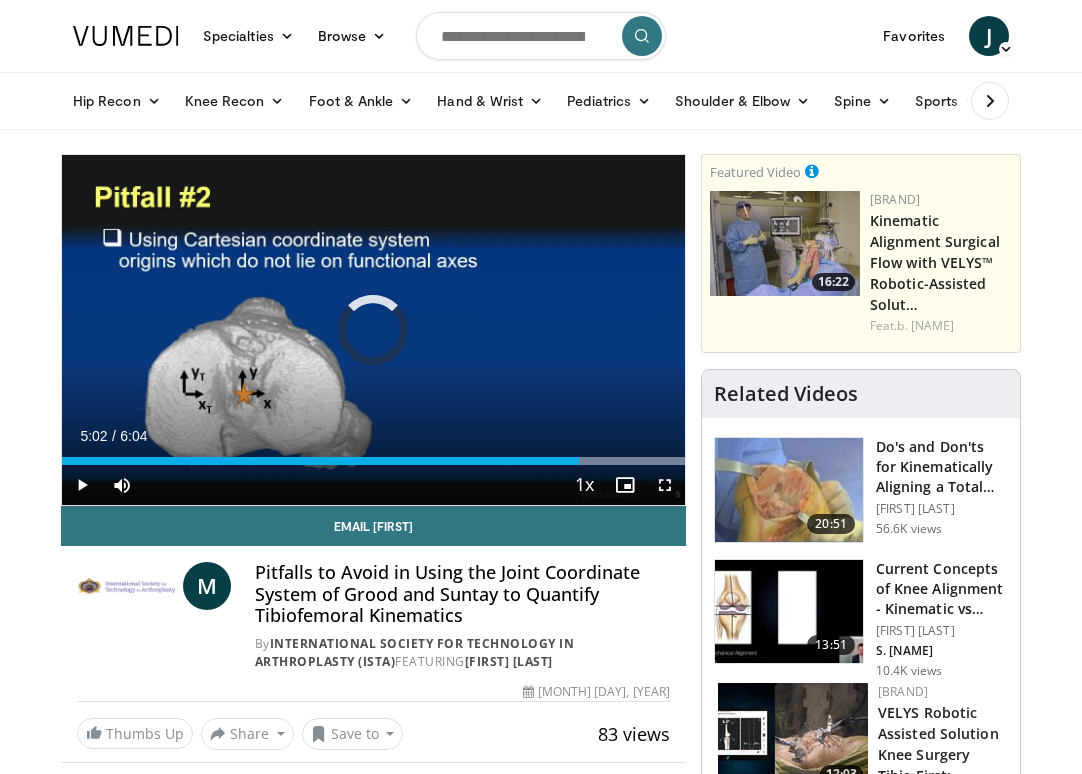 click at bounding box center (580, 461) 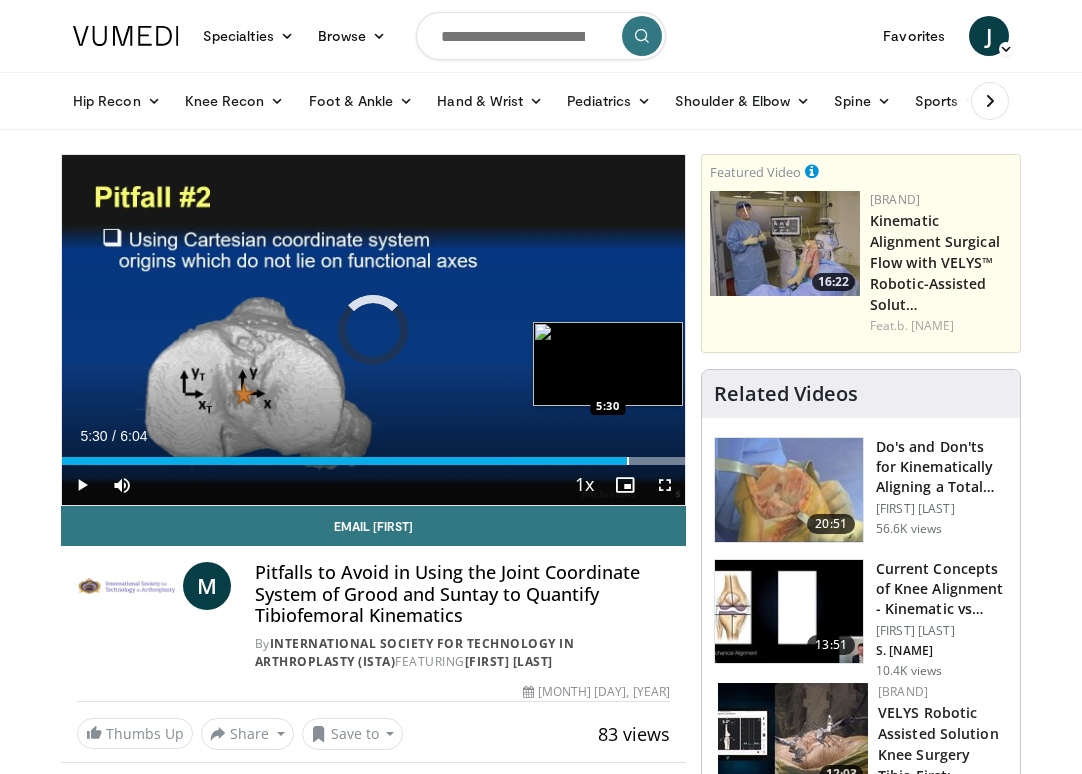 click at bounding box center [628, 461] 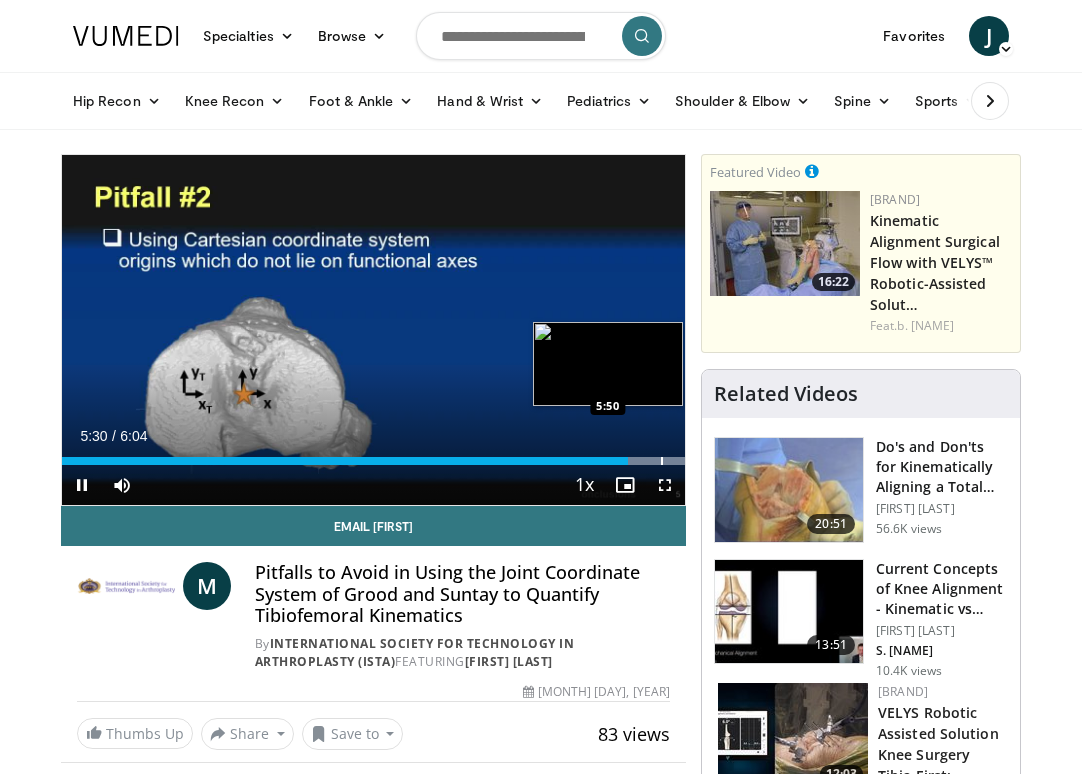 click at bounding box center [662, 461] 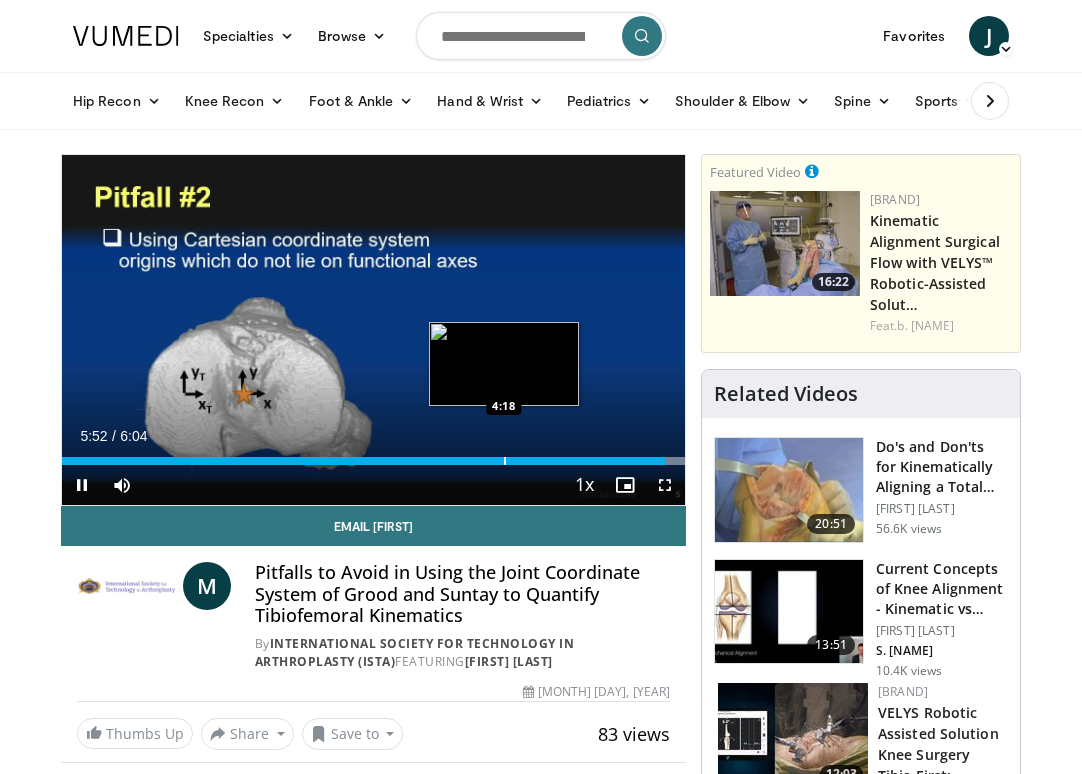 click at bounding box center [505, 461] 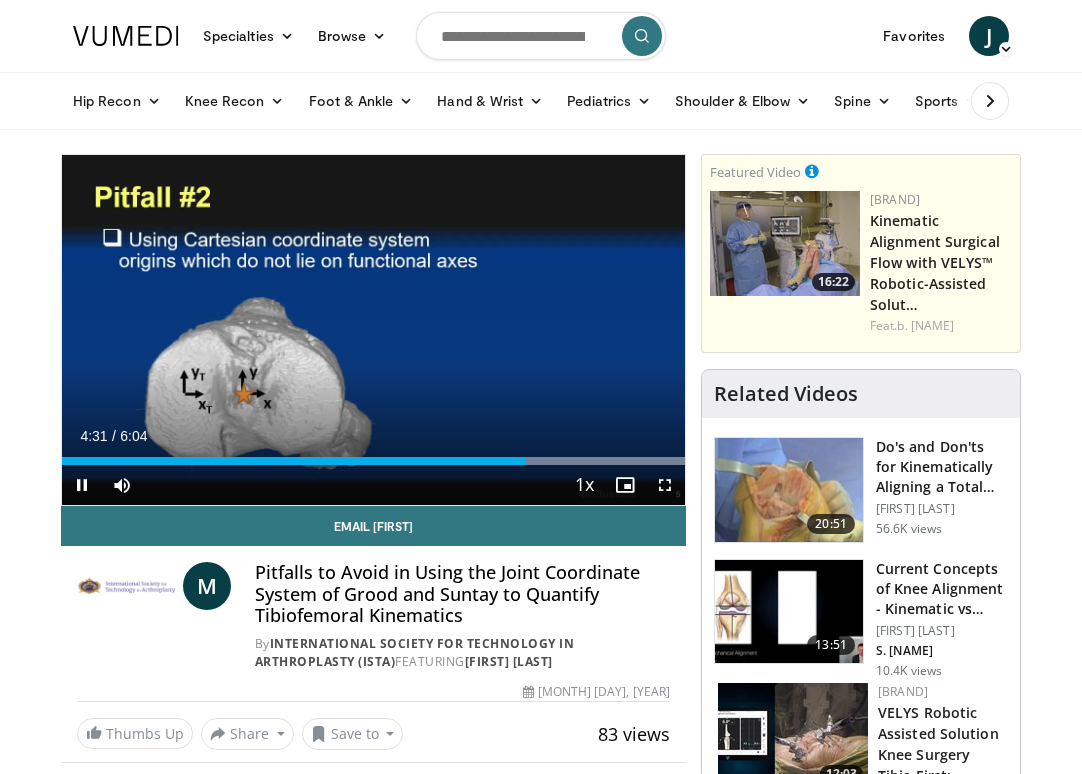 click at bounding box center (82, 485) 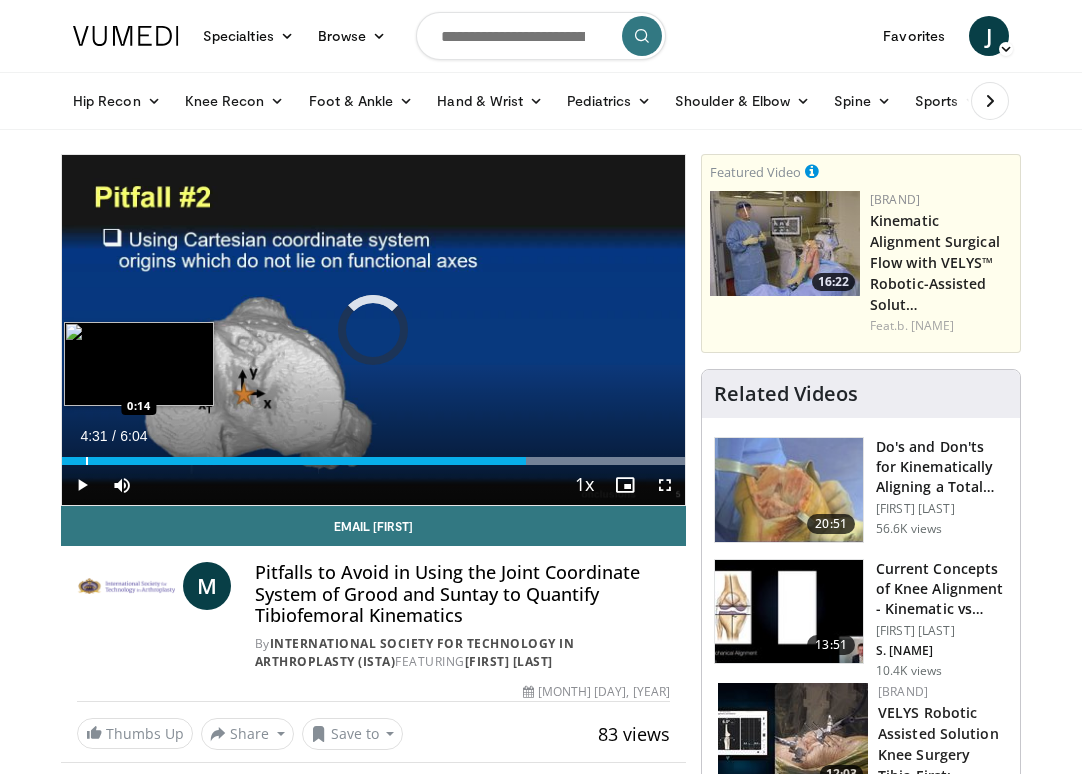 click at bounding box center [87, 461] 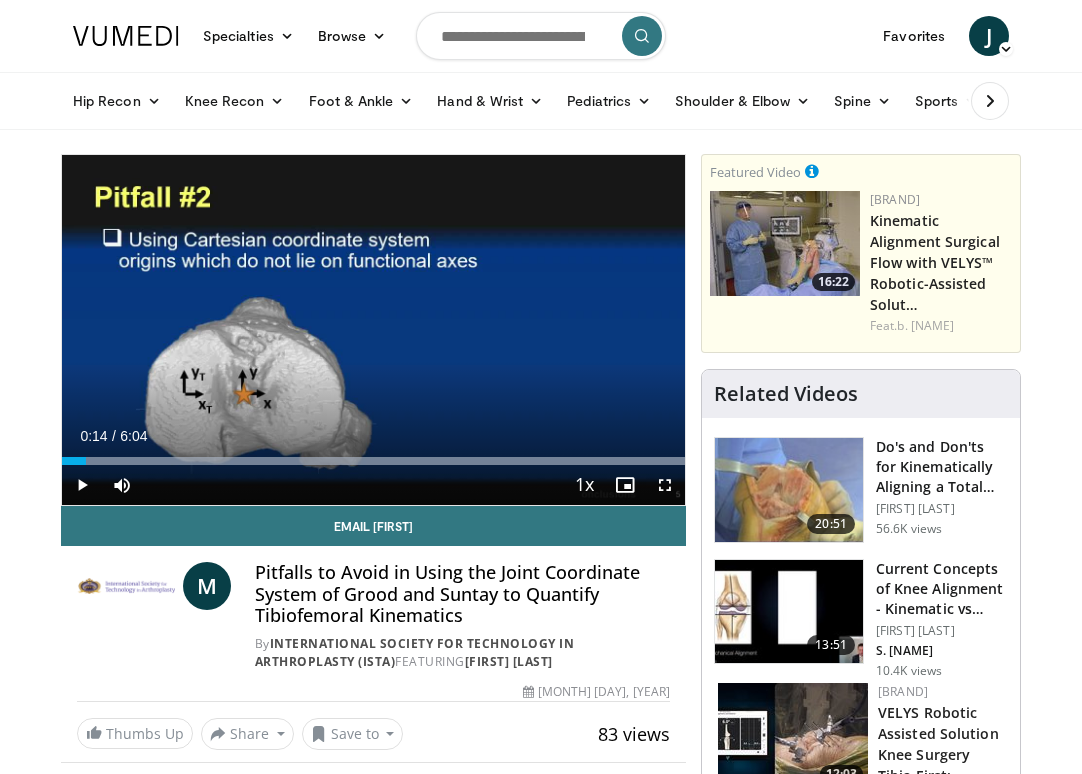 click at bounding box center [82, 485] 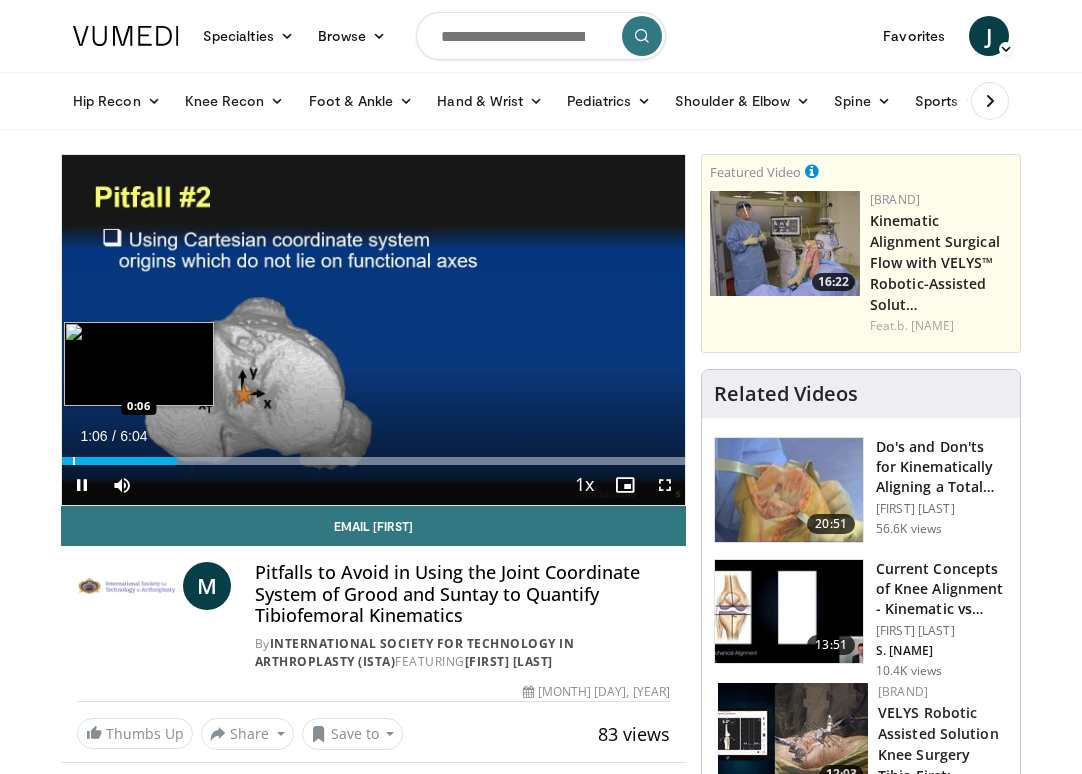 click on "1:06" at bounding box center [119, 461] 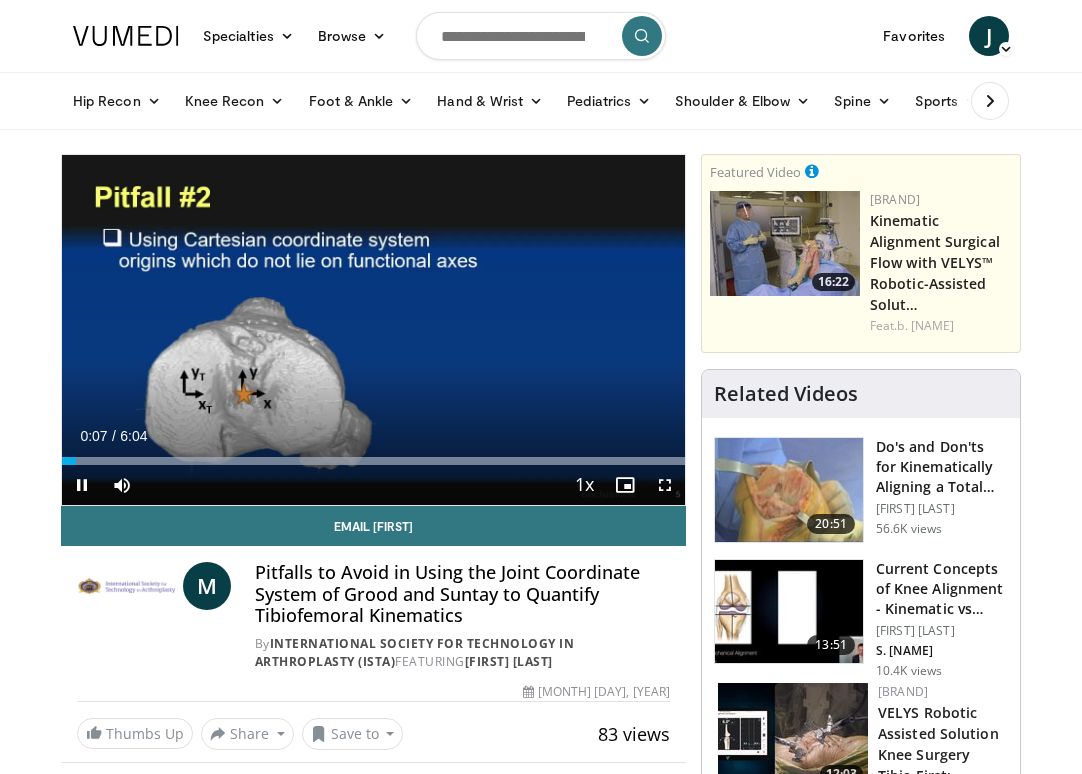 click at bounding box center [665, 485] 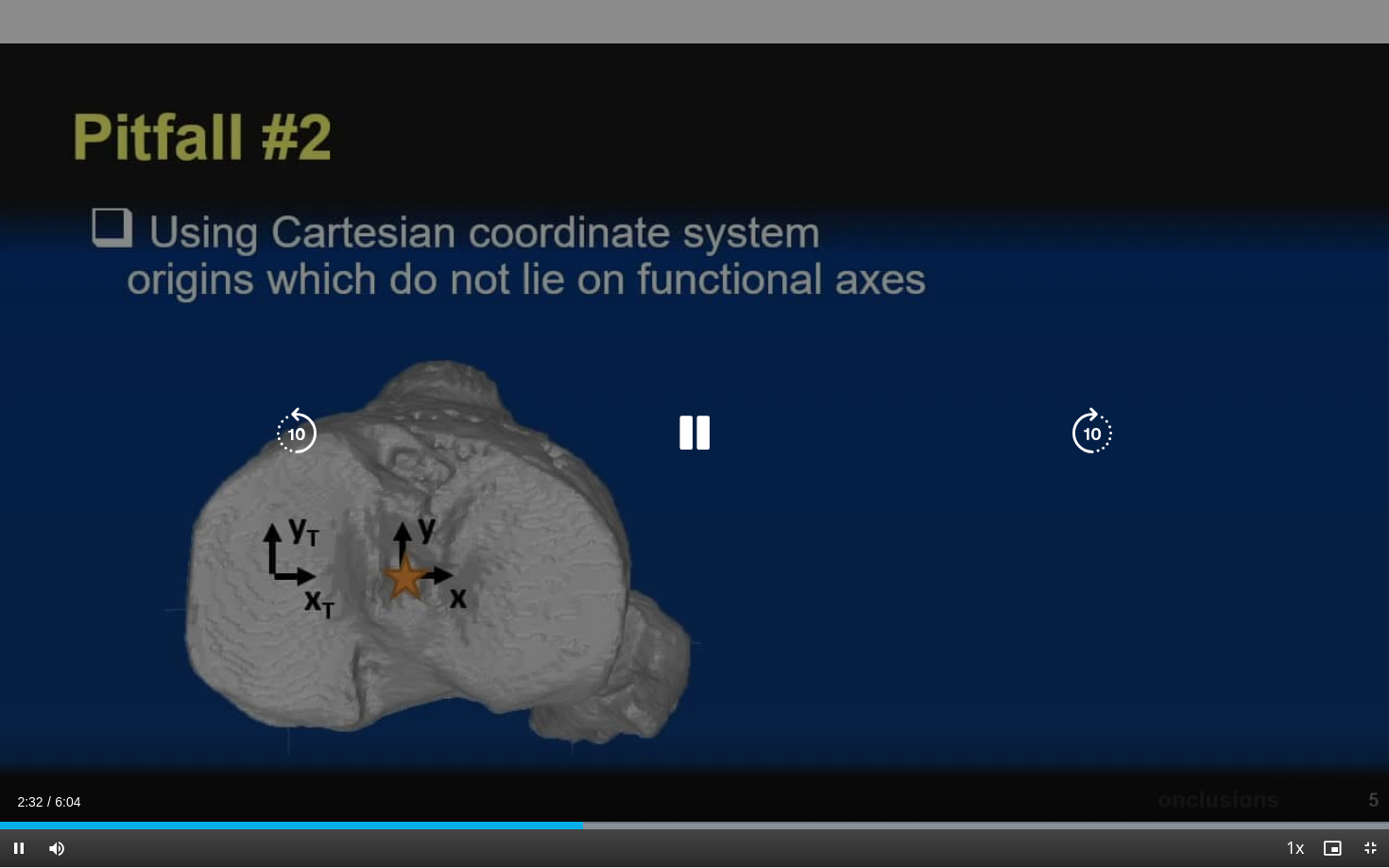 click at bounding box center (694, 434) 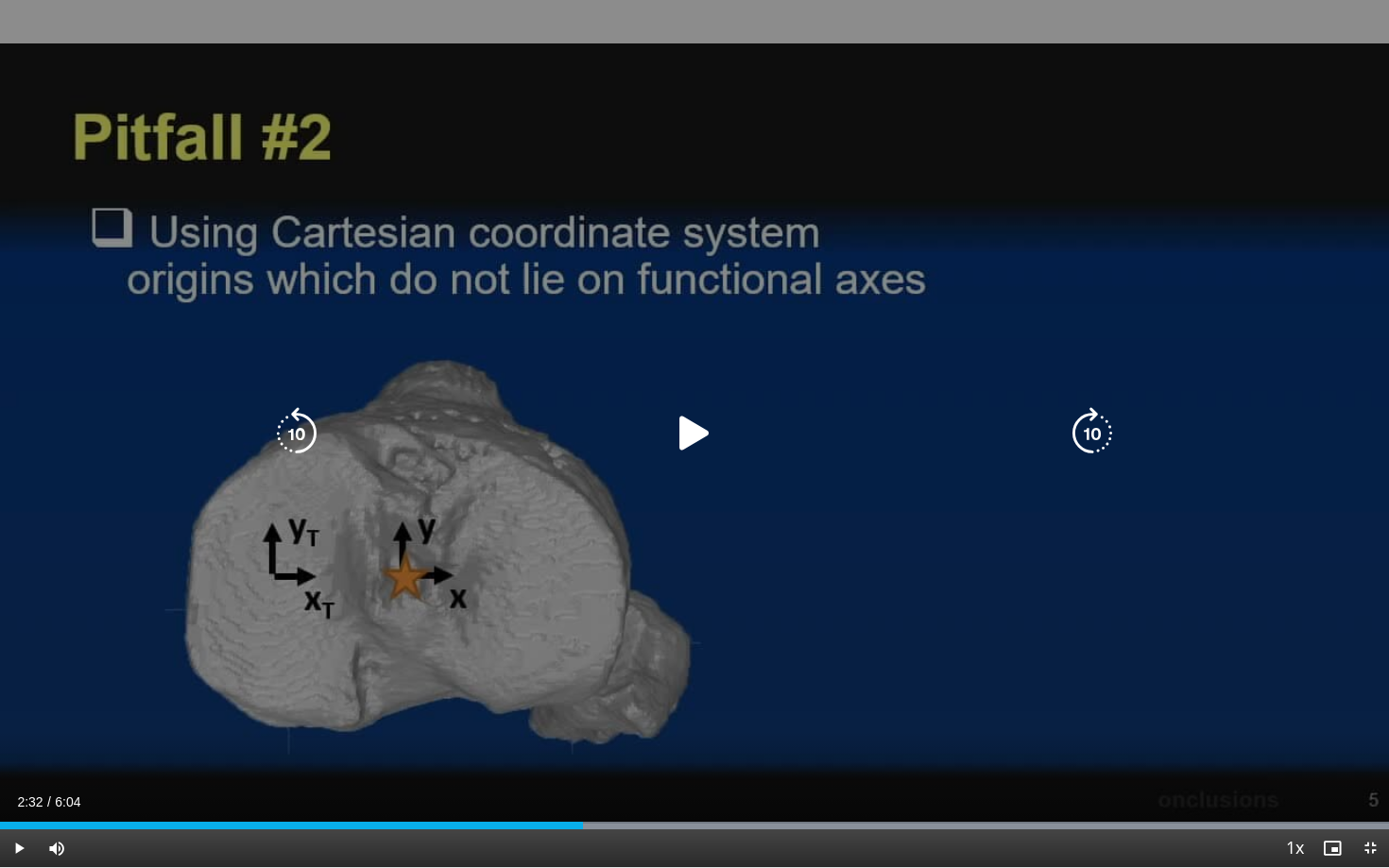 click at bounding box center [694, 434] 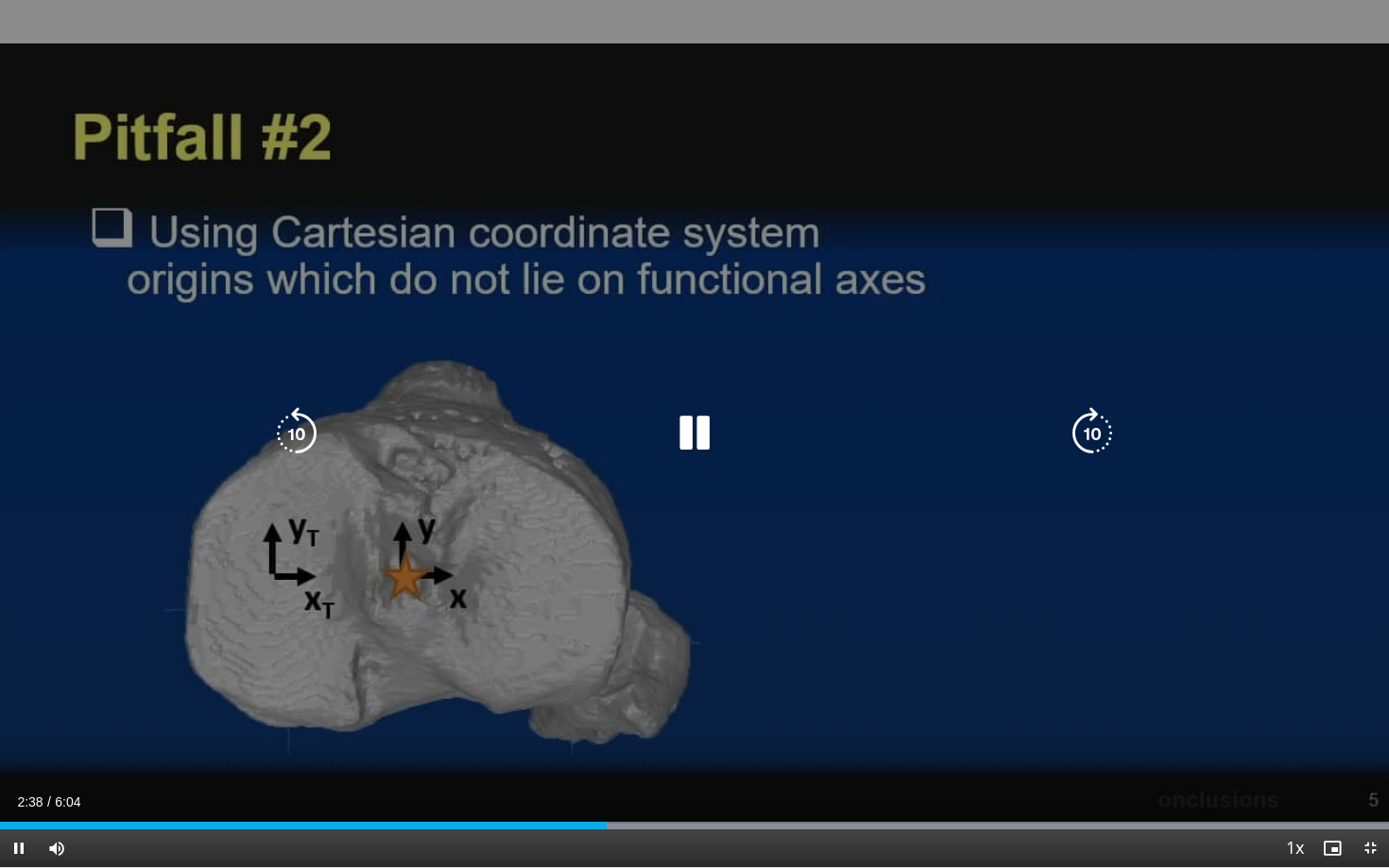 click at bounding box center [694, 434] 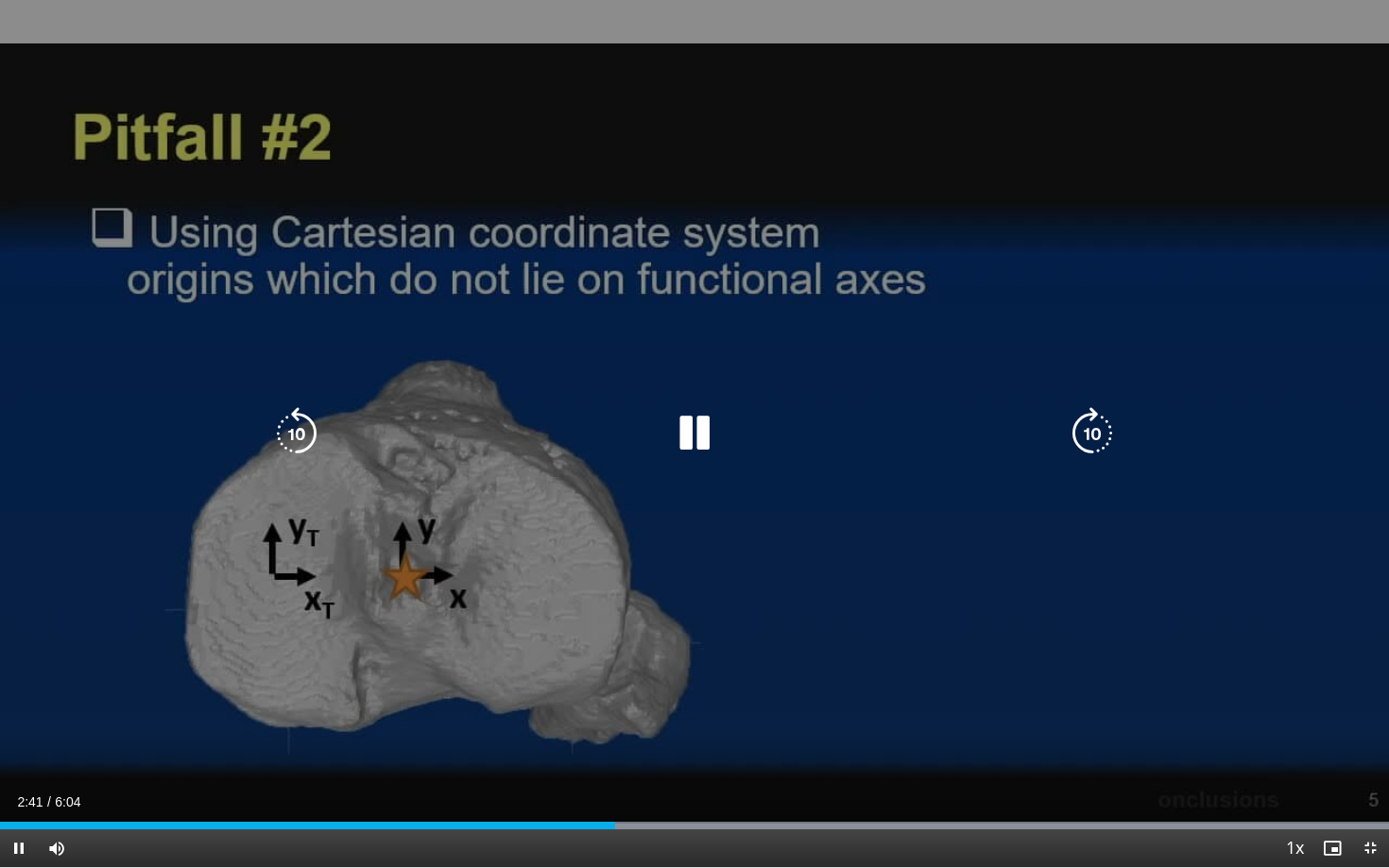 click at bounding box center (694, 434) 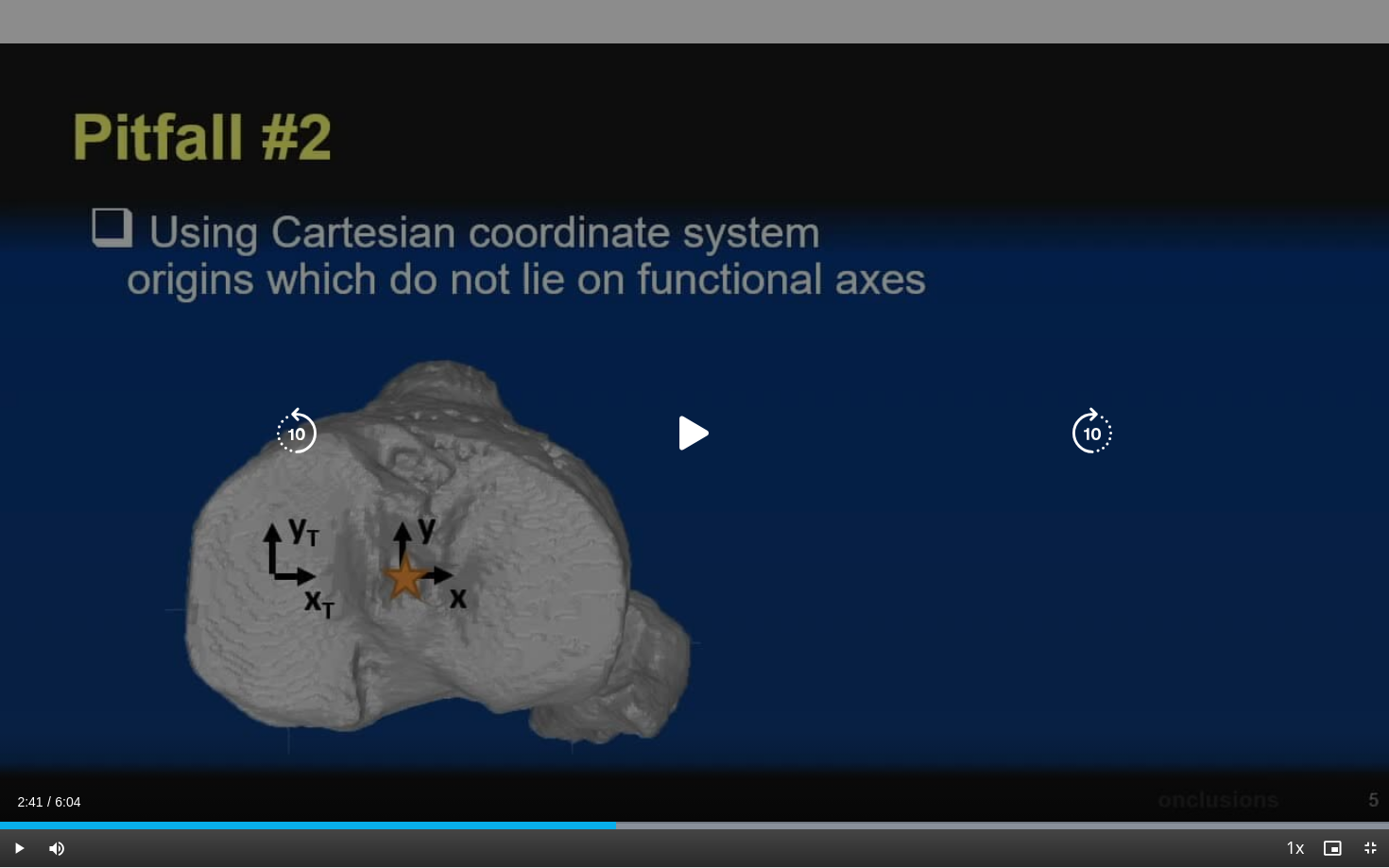 click at bounding box center [694, 434] 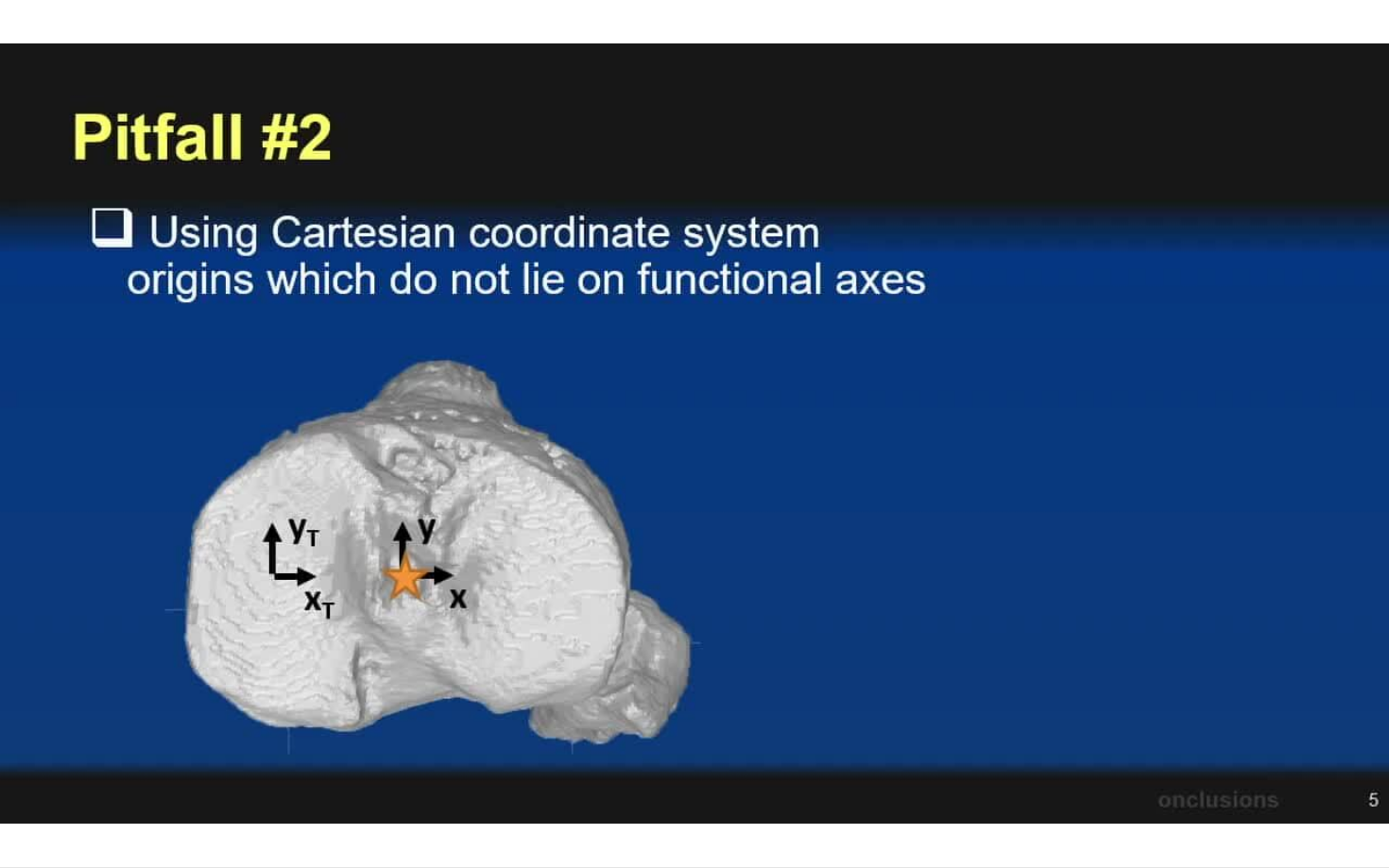 click on "10 seconds
Tap to unmute" at bounding box center [694, 434] 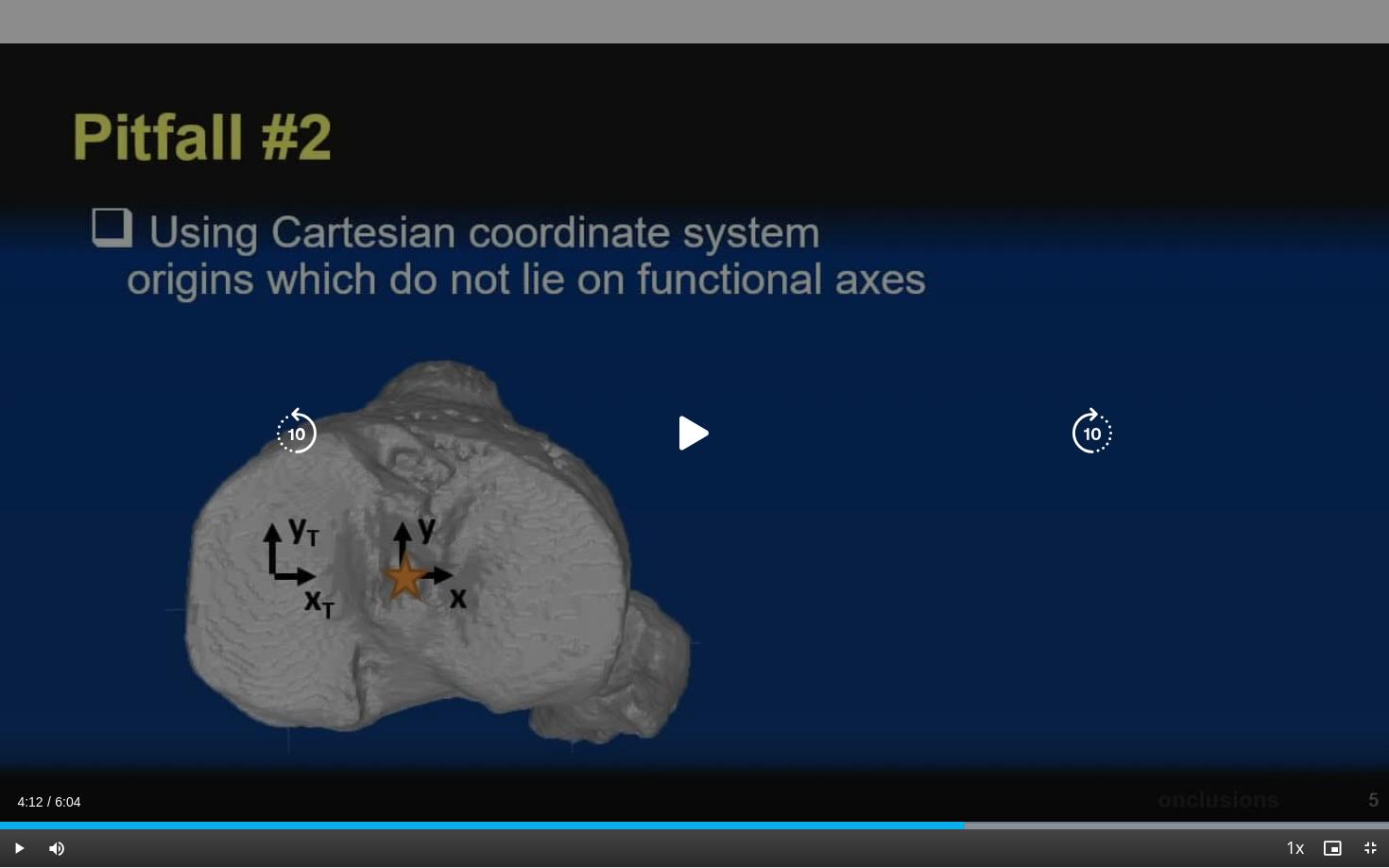 click at bounding box center (694, 434) 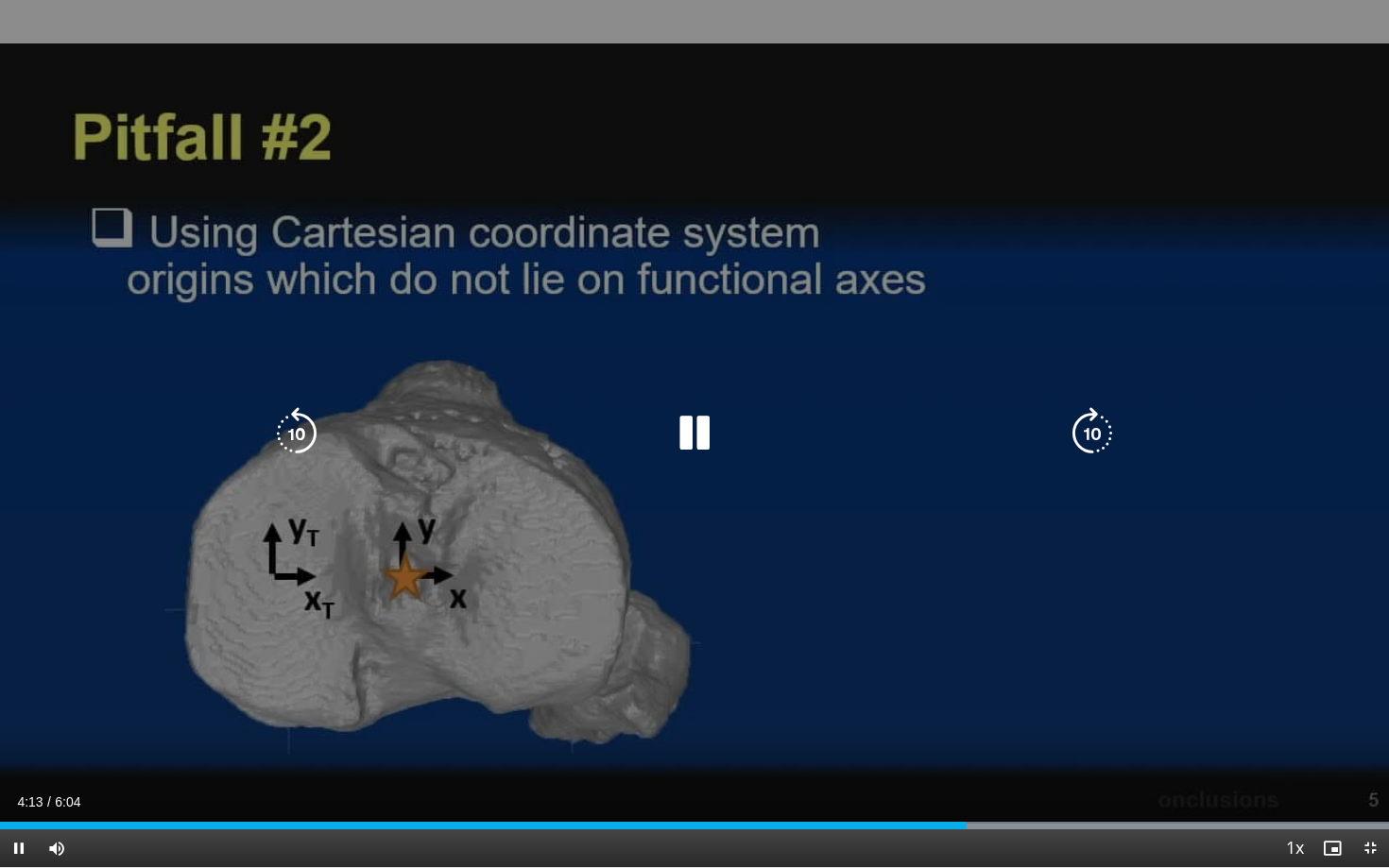 click at bounding box center (694, 434) 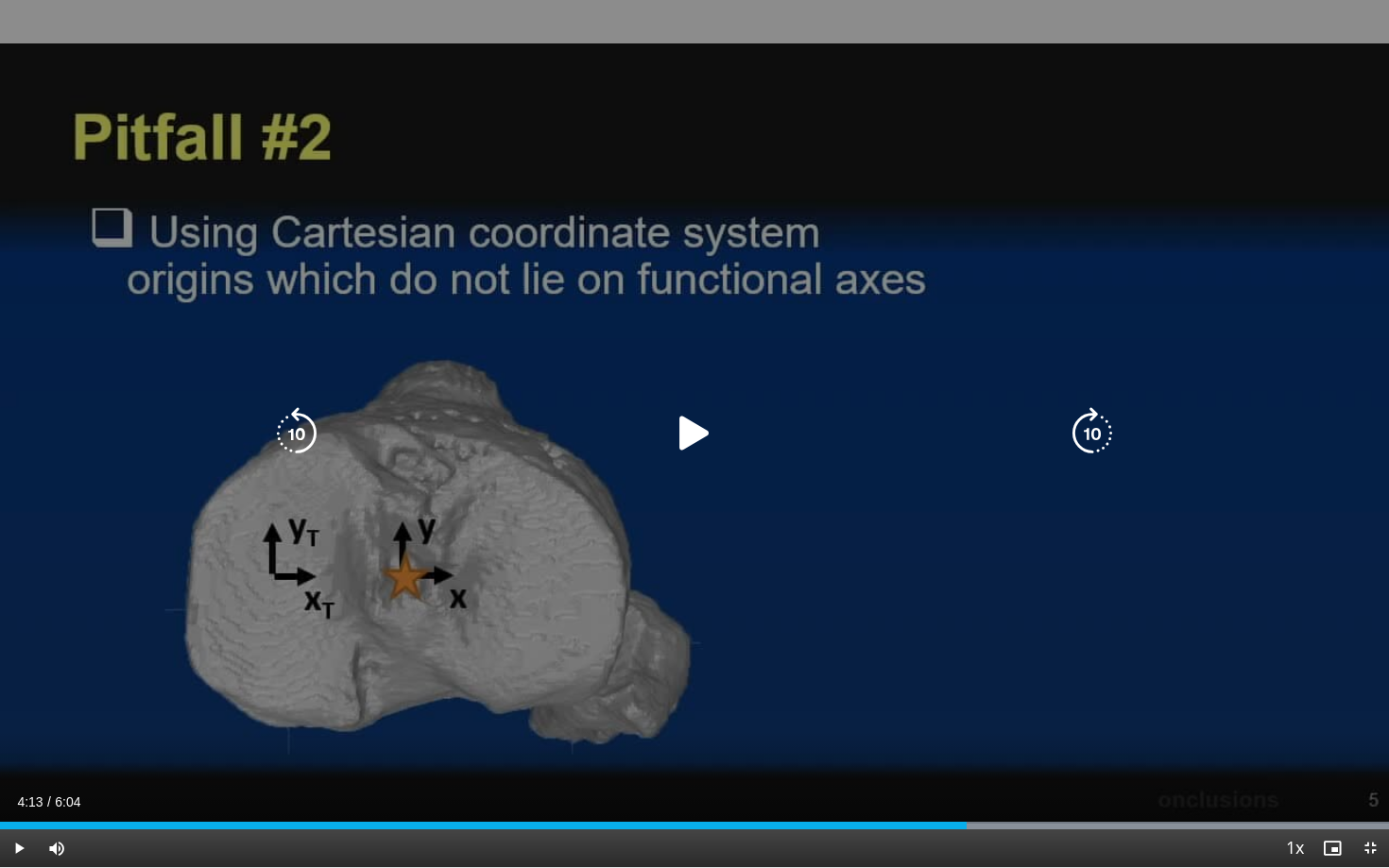click at bounding box center (694, 434) 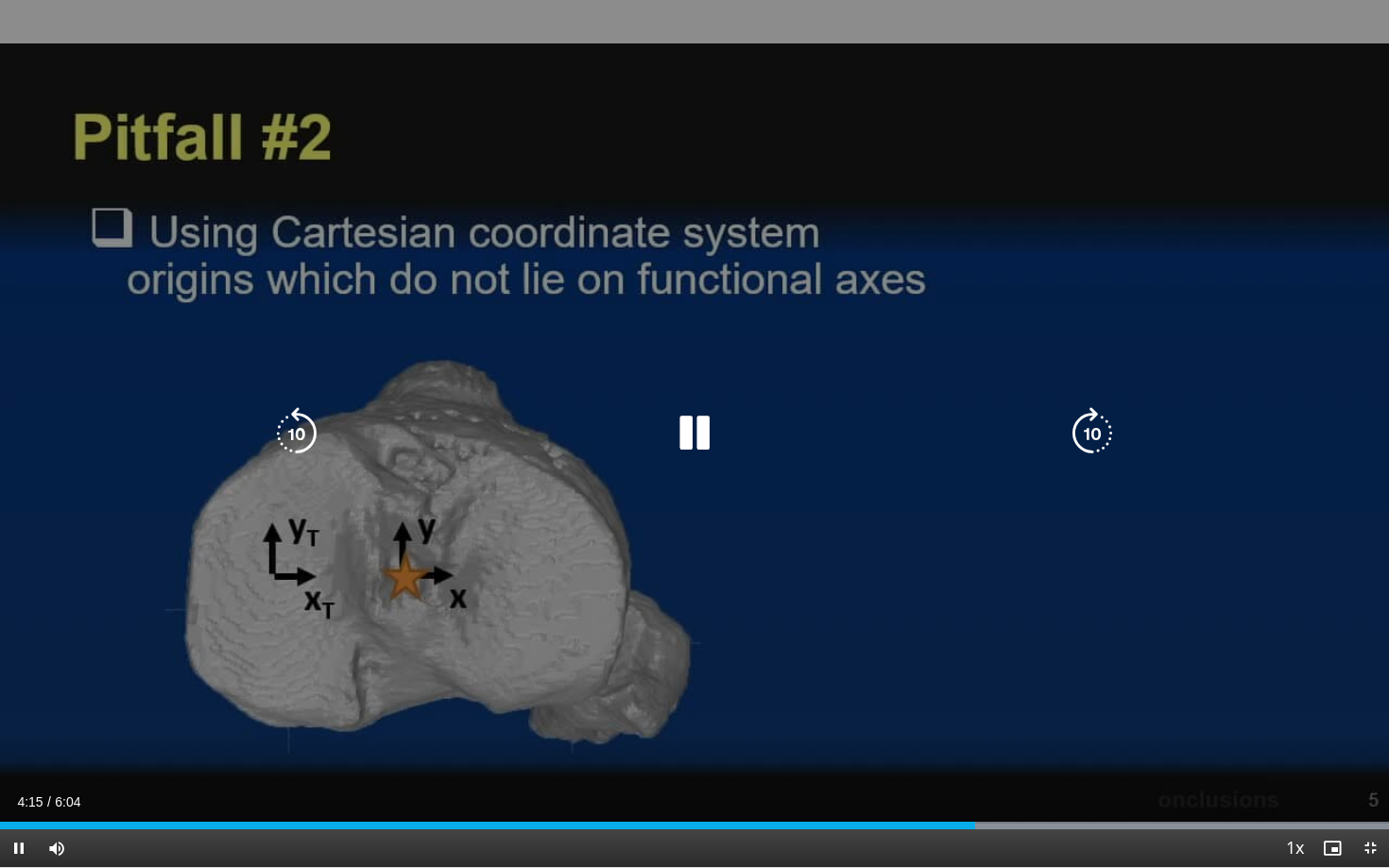 click at bounding box center (694, 434) 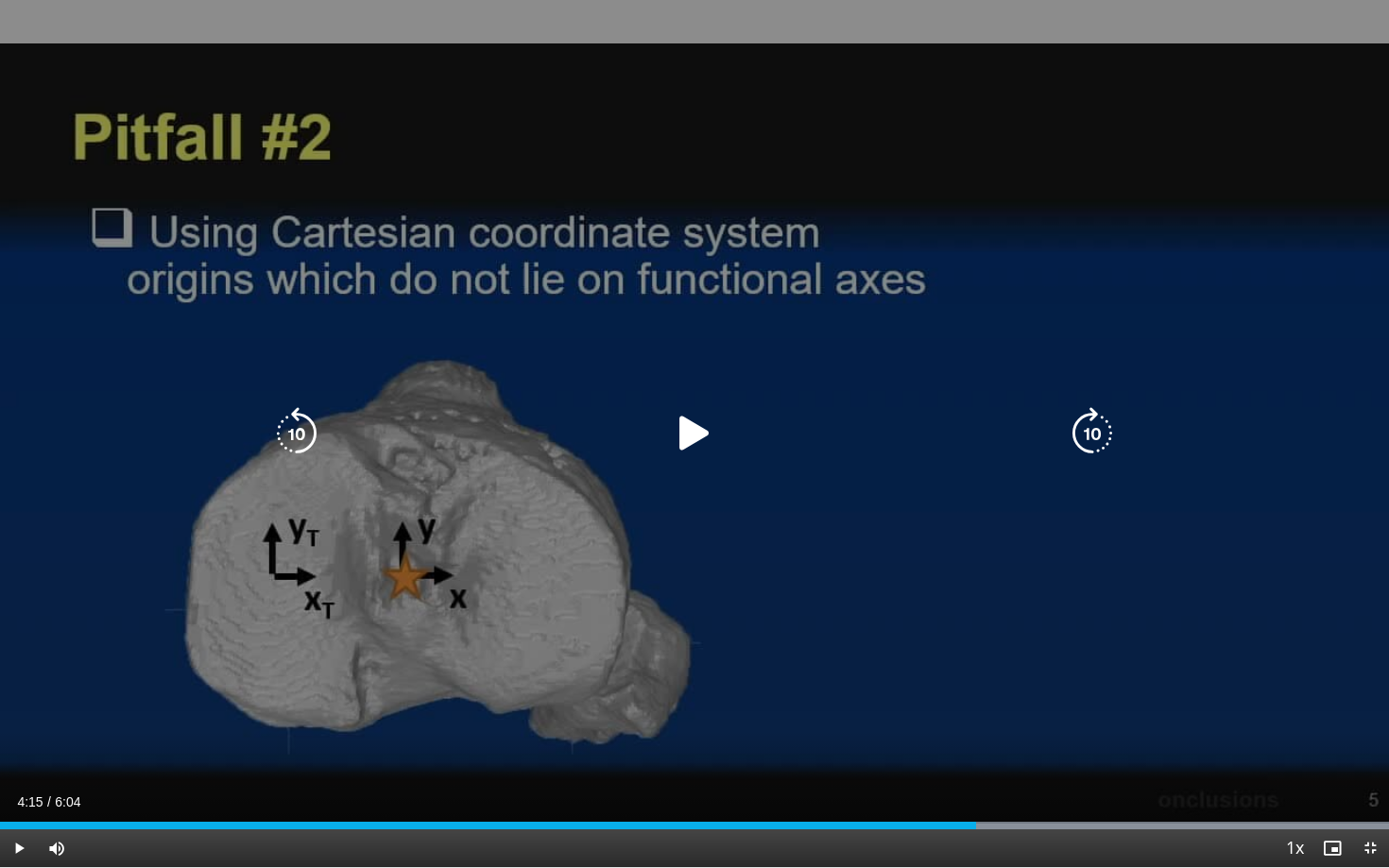 click on "10 seconds
Tap to unmute" at bounding box center (694, 434) 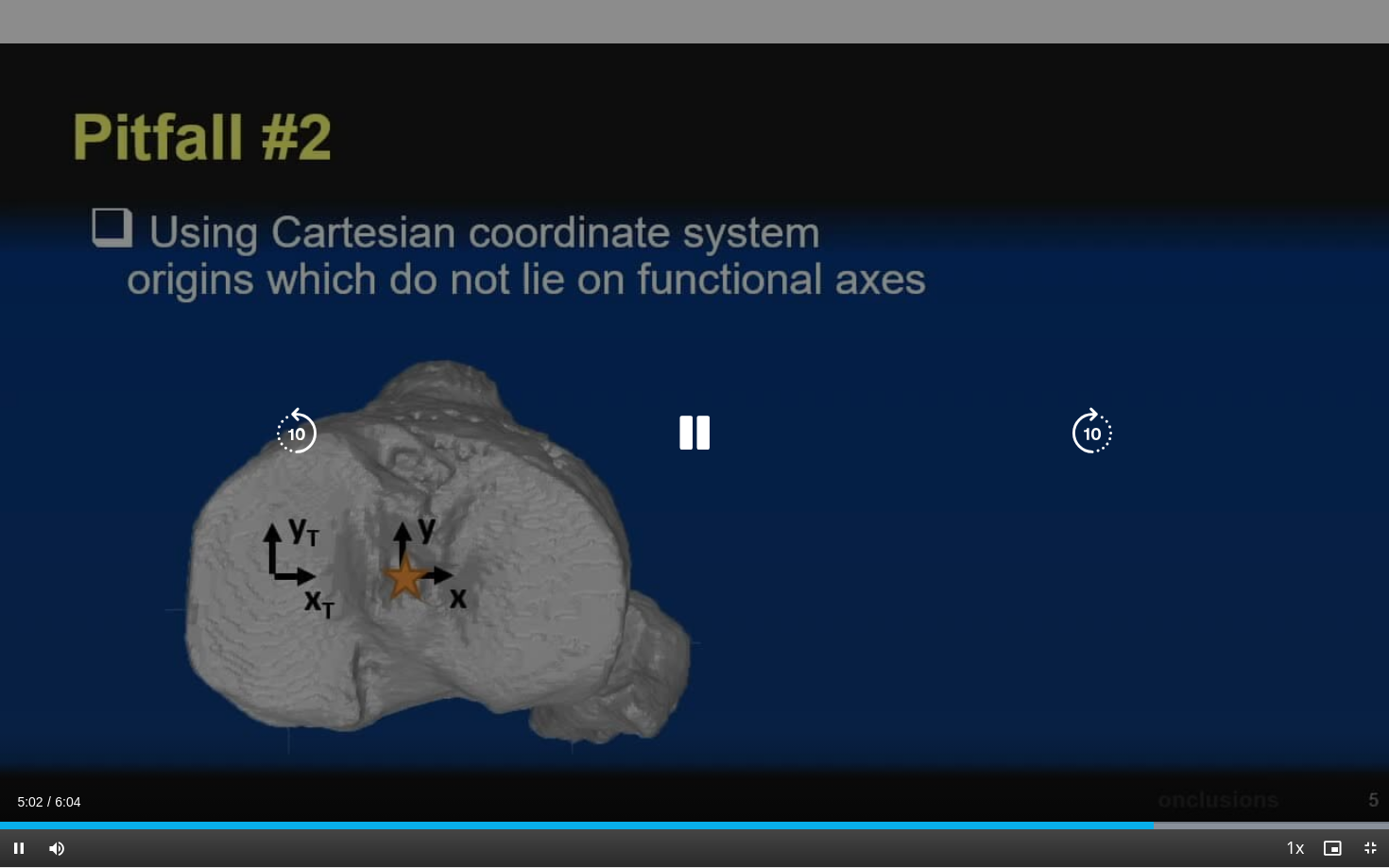 click at bounding box center [694, 434] 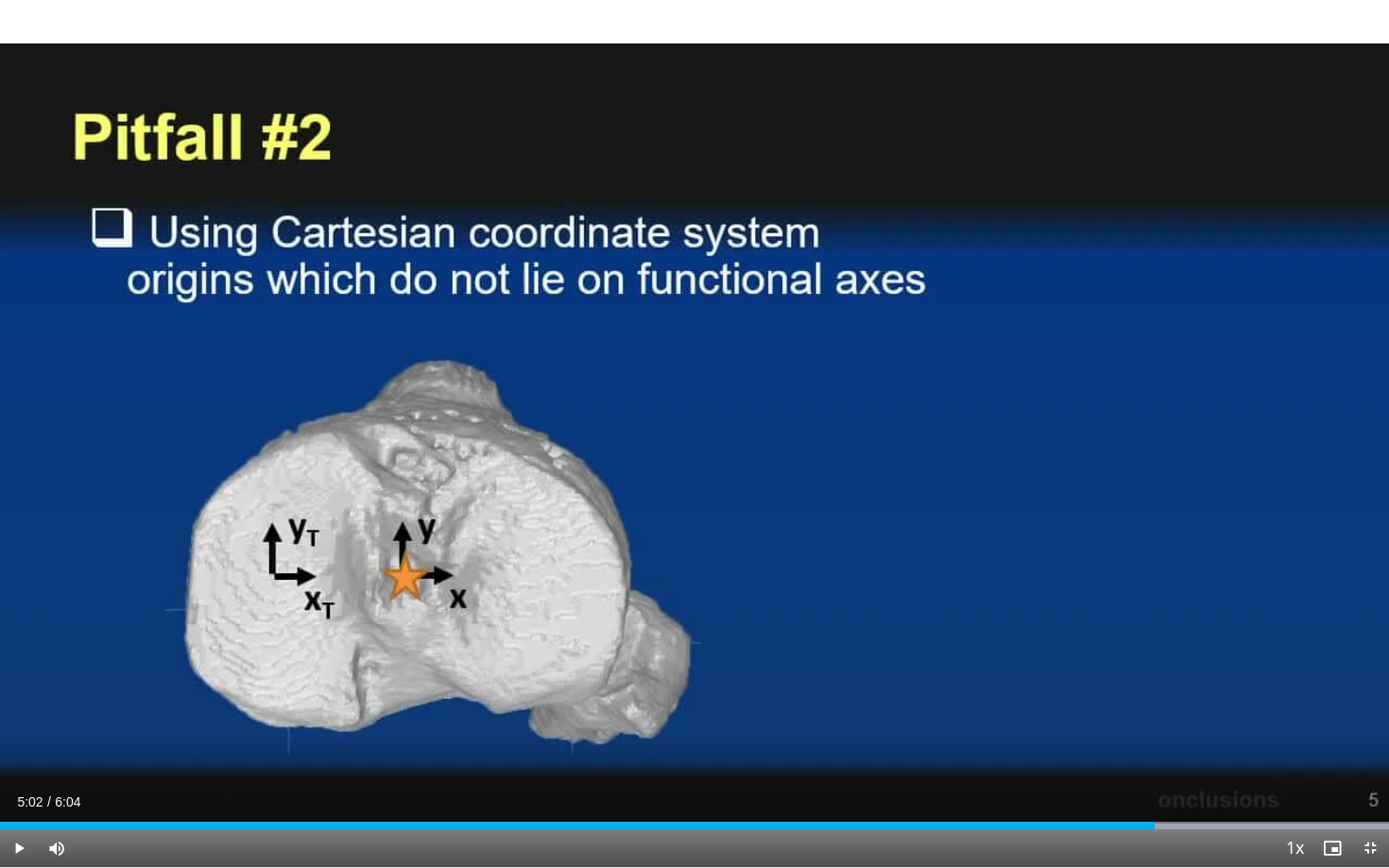 click on "10 seconds
Tap to unmute" at bounding box center (694, 434) 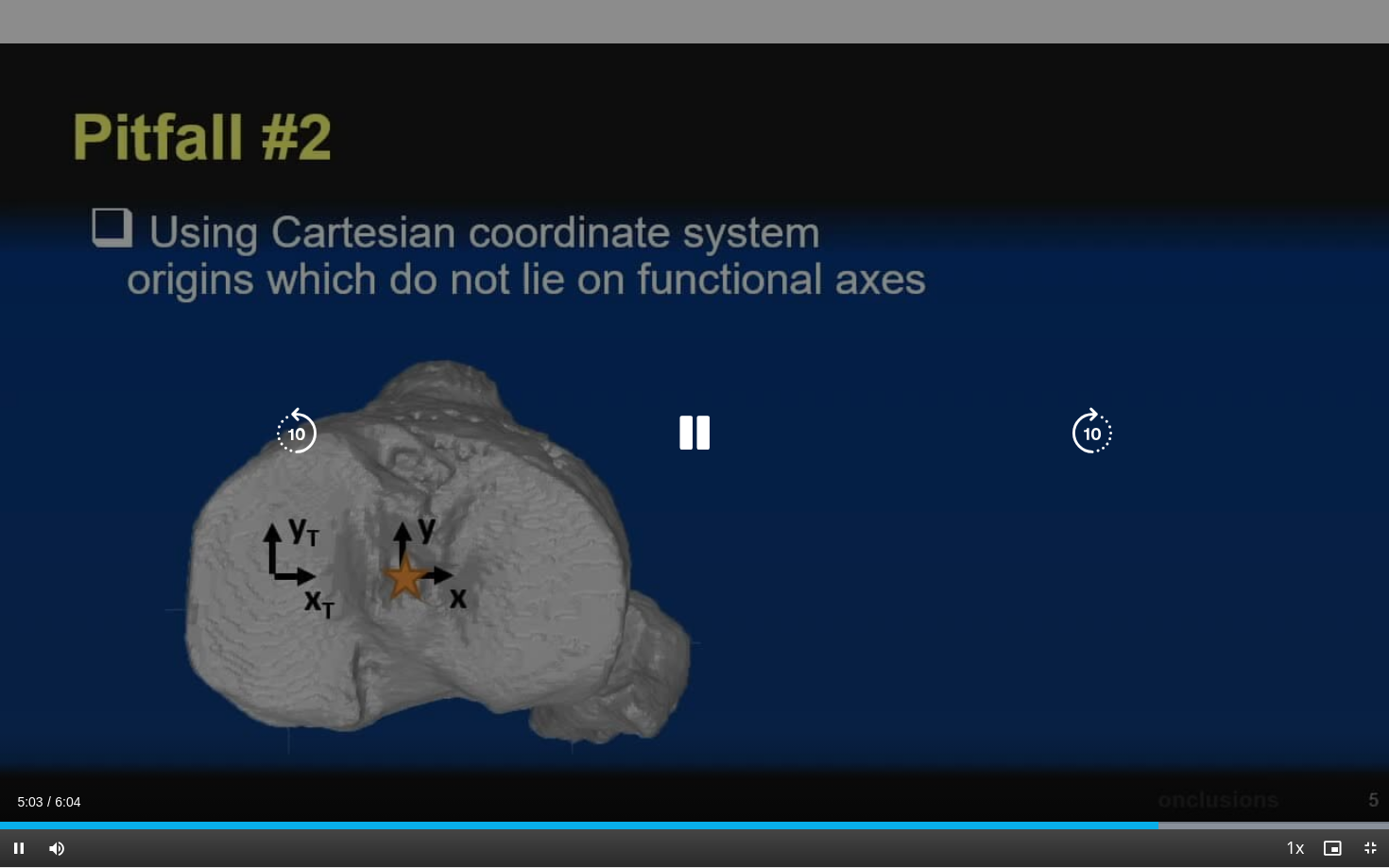 click at bounding box center (694, 434) 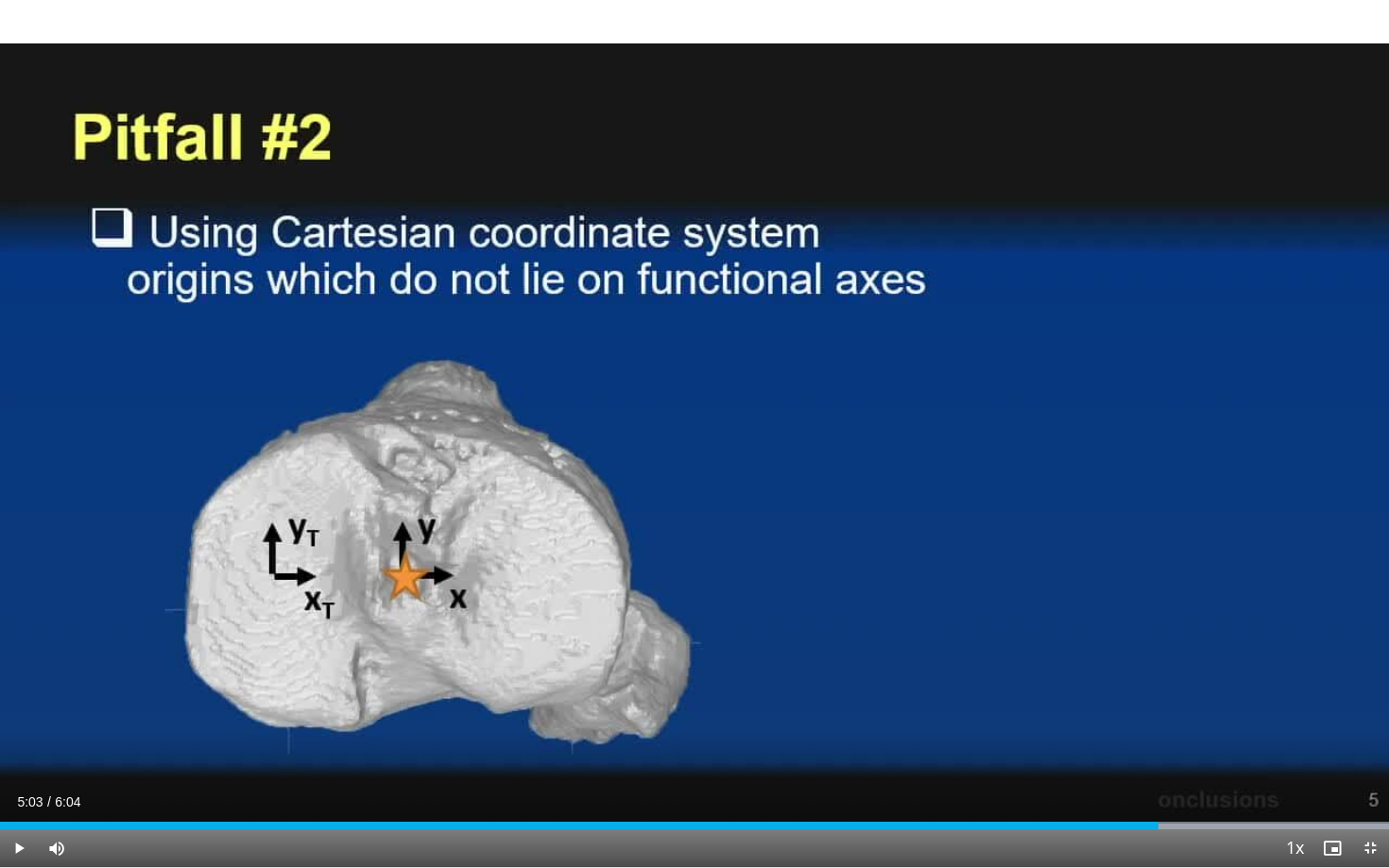 click on "10 seconds
Tap to unmute" at bounding box center [694, 434] 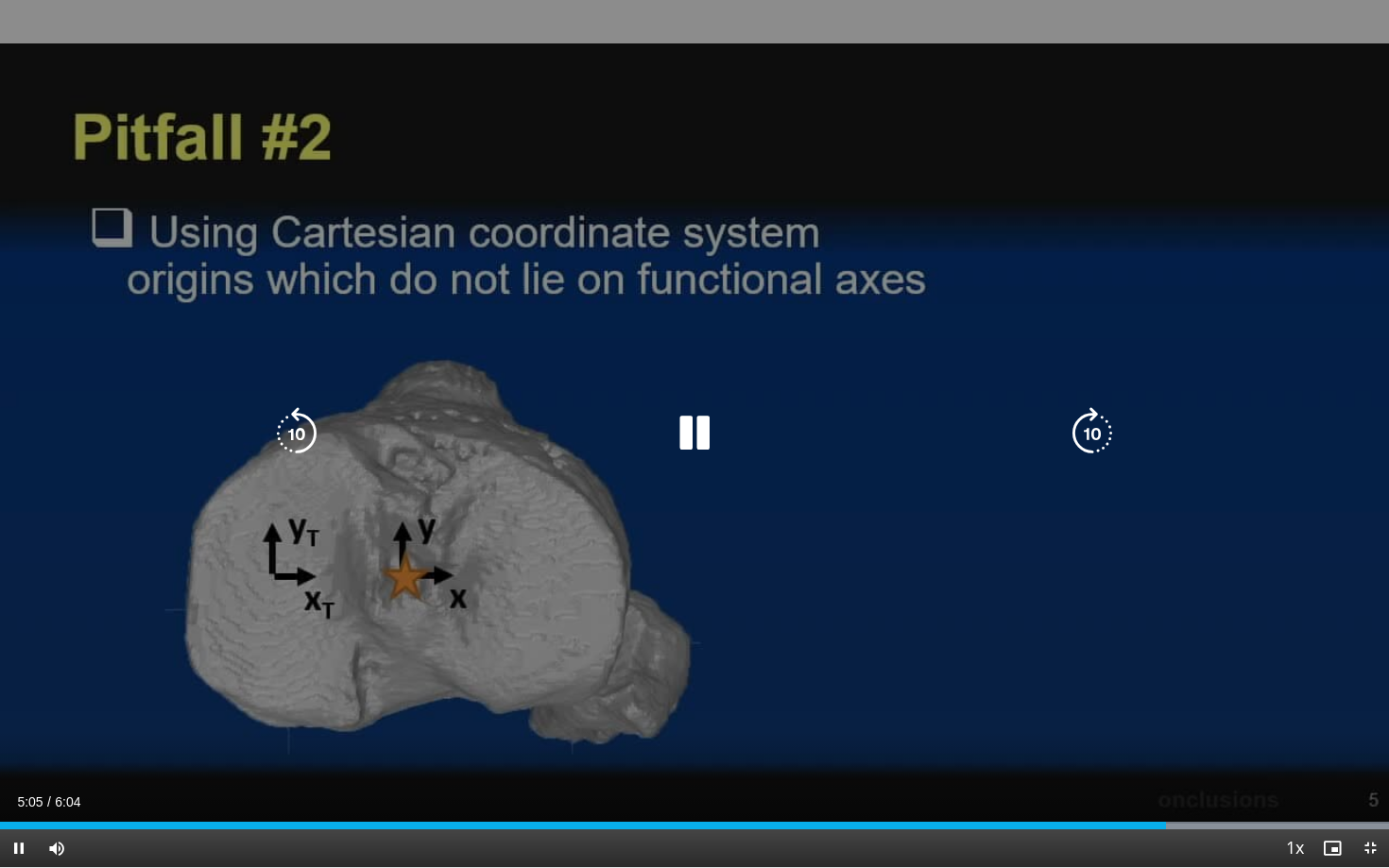 click at bounding box center (694, 434) 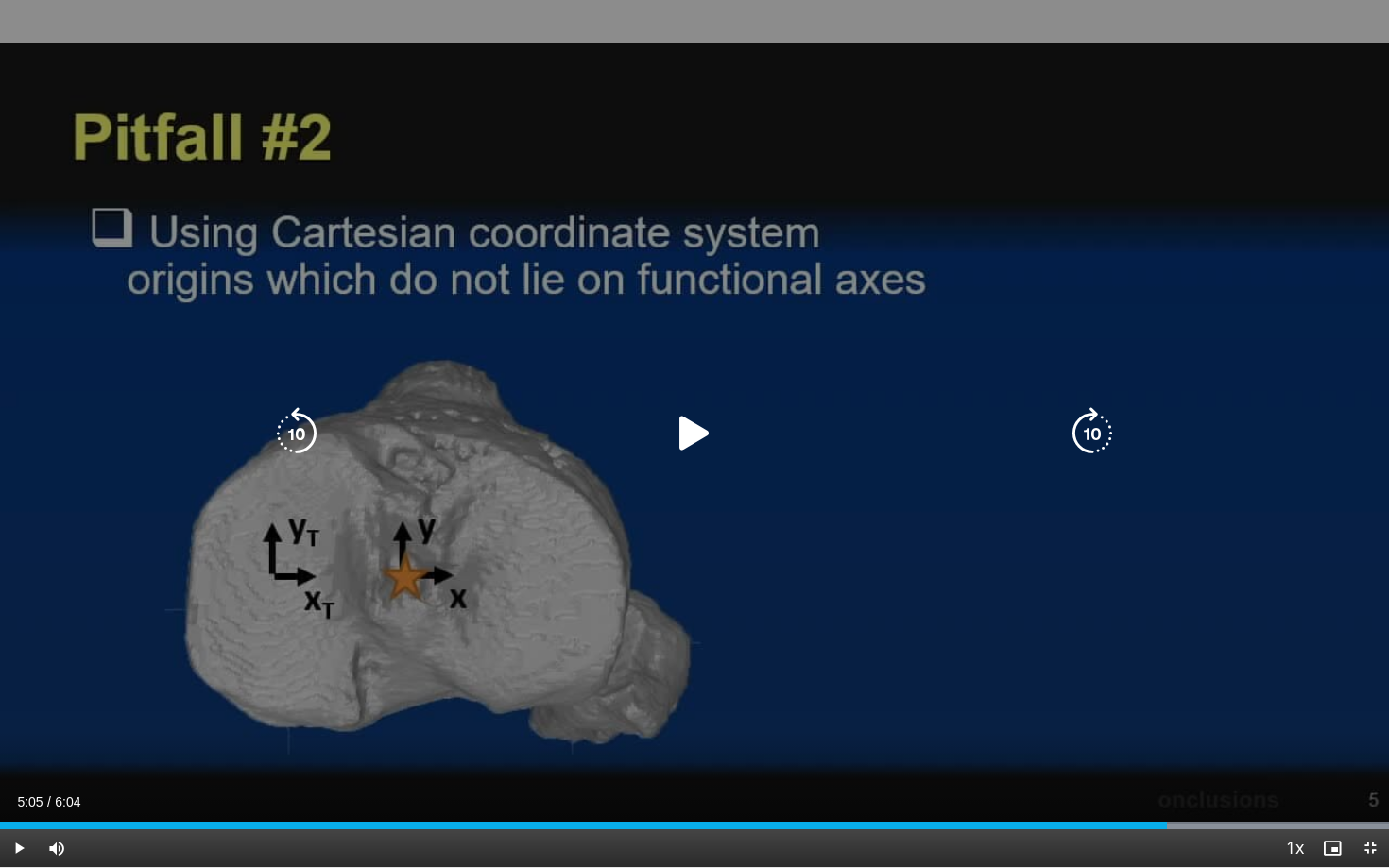 click at bounding box center (694, 434) 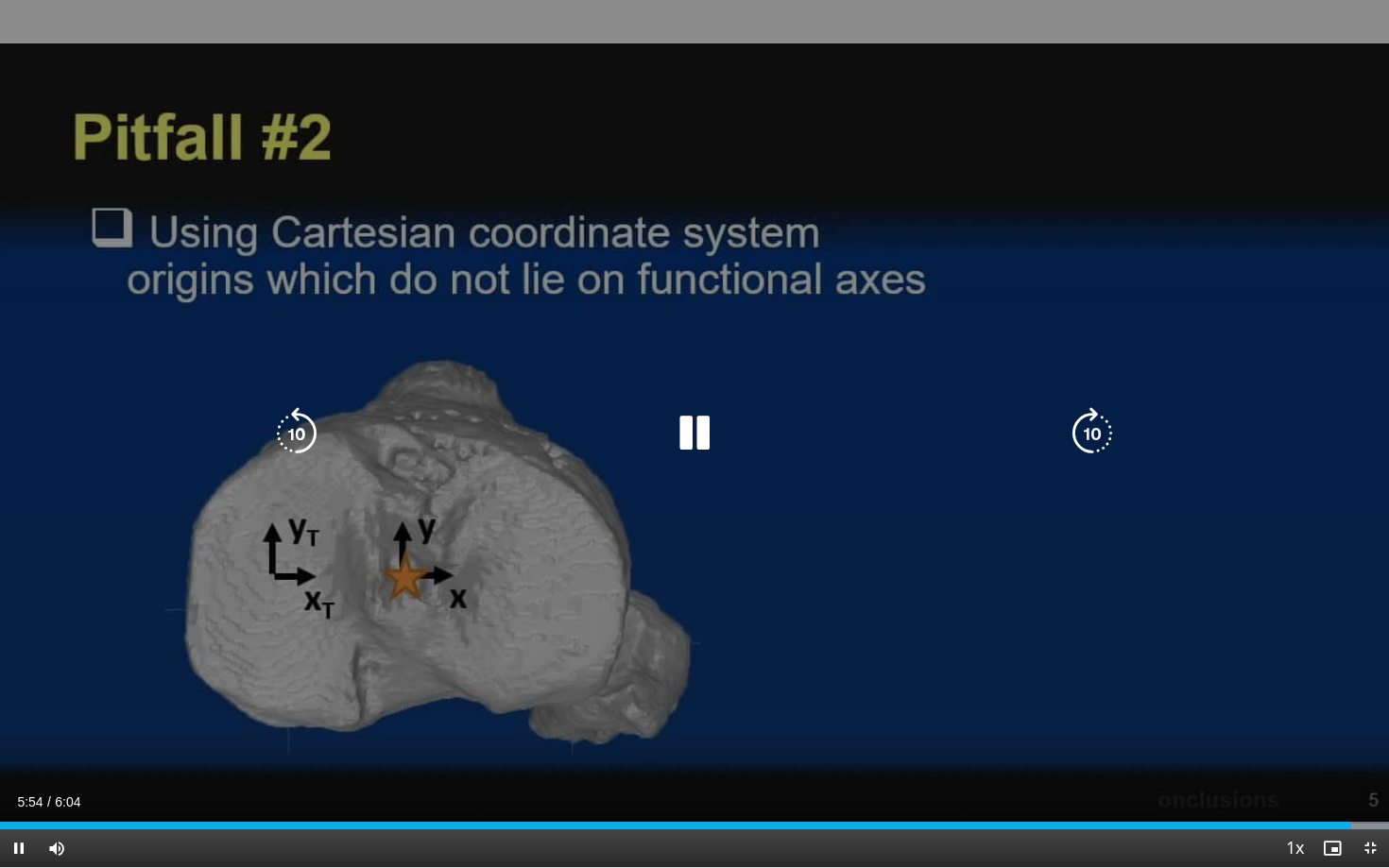 click on "10 seconds
Tap to unmute" at bounding box center (694, 434) 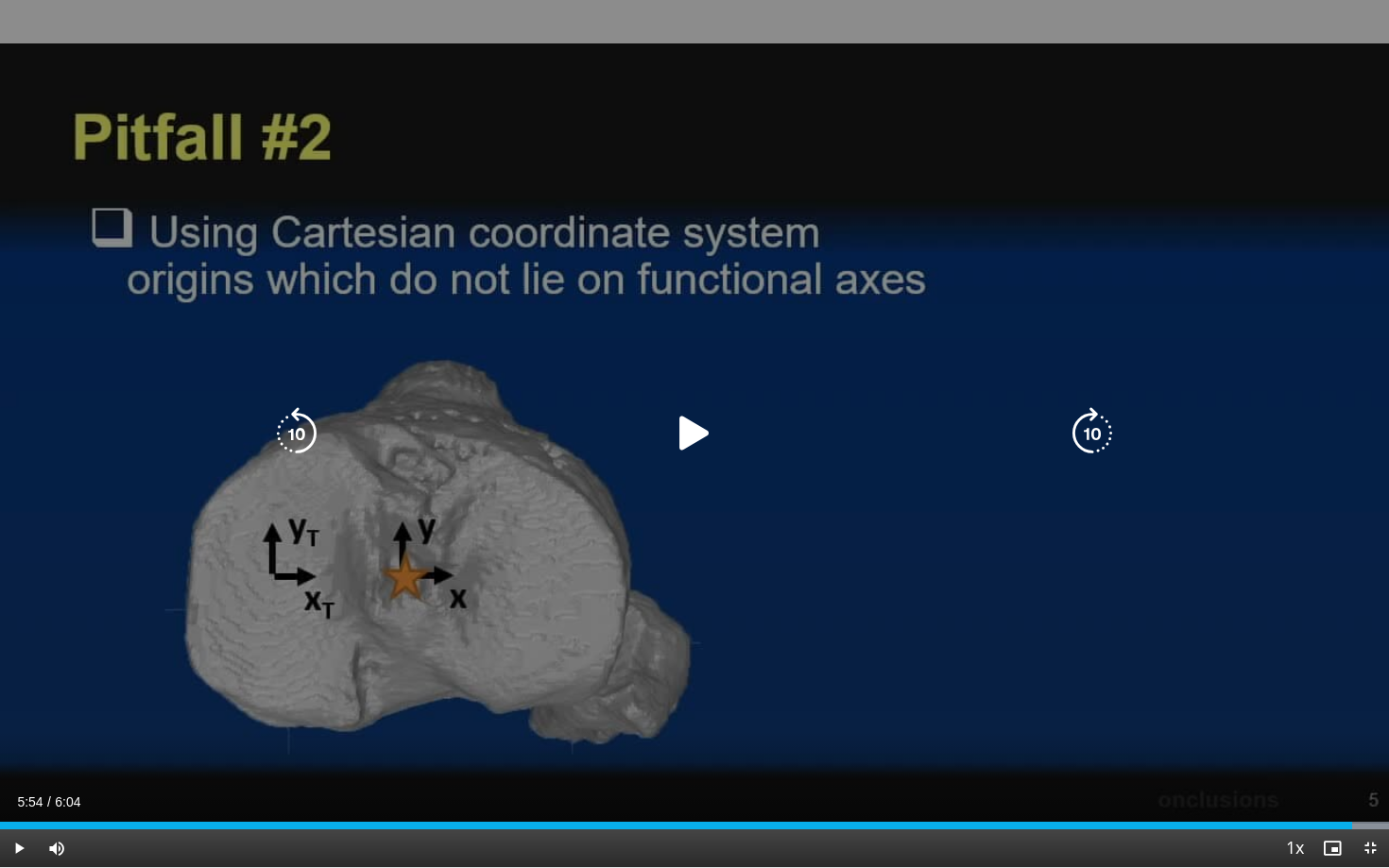 click on "10 seconds
Tap to unmute" at bounding box center [694, 434] 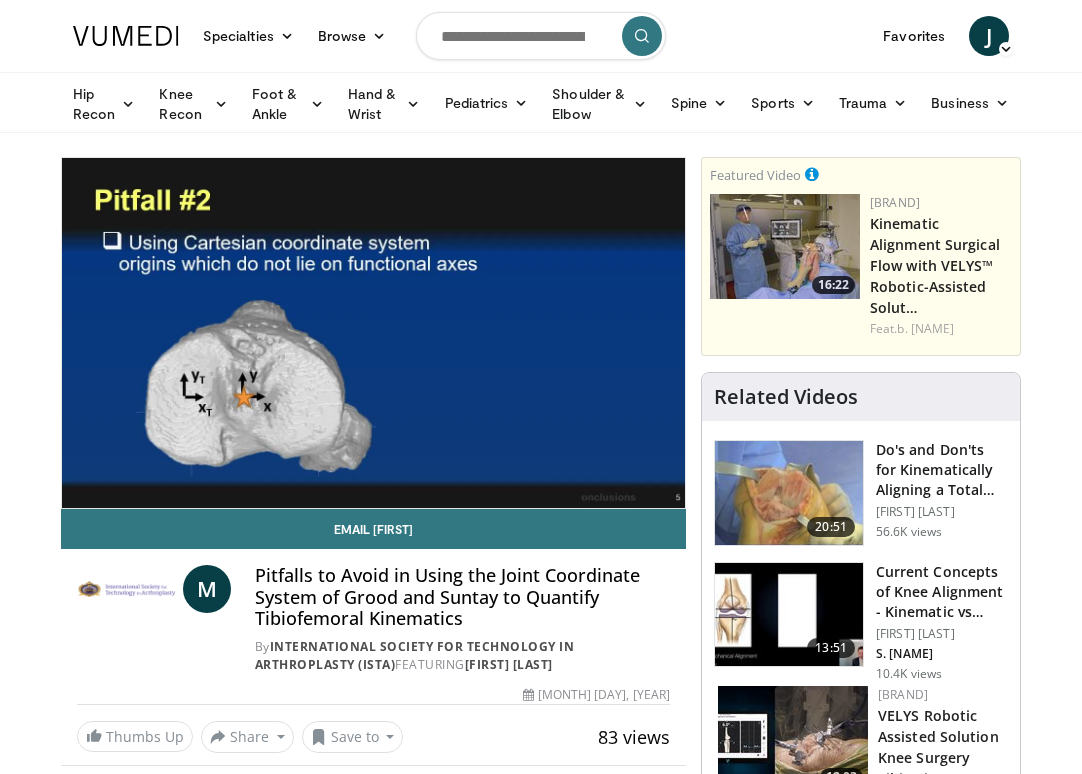 click at bounding box center [126, 589] 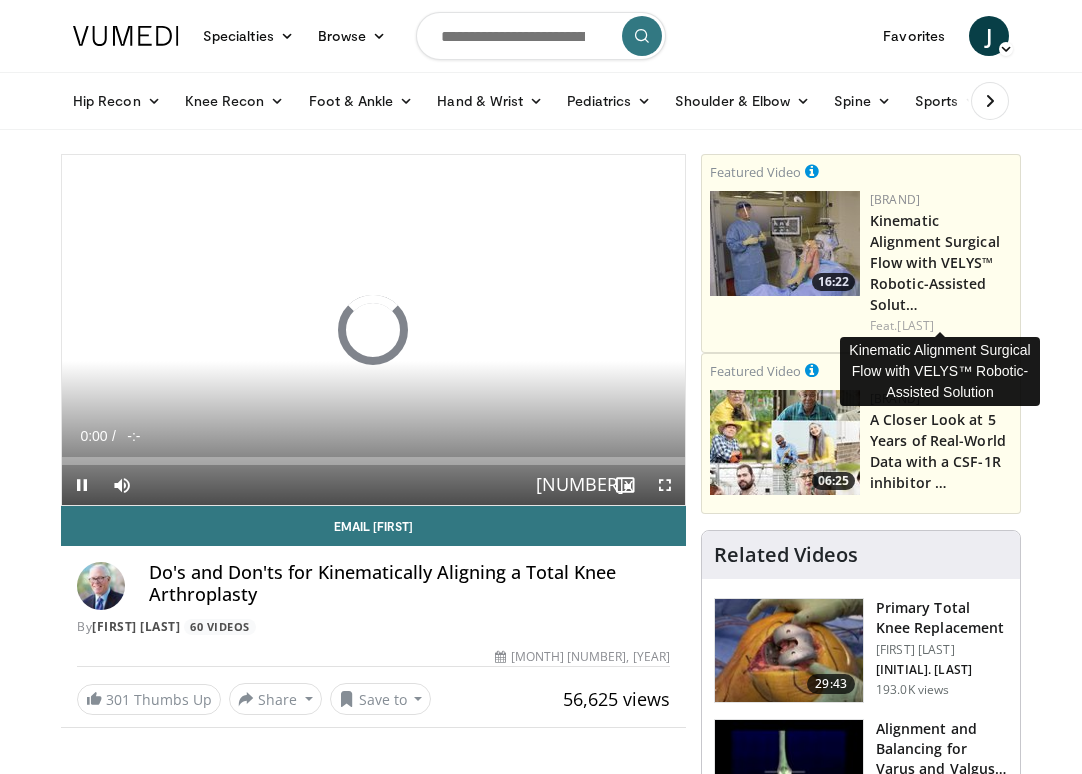 scroll, scrollTop: 0, scrollLeft: 0, axis: both 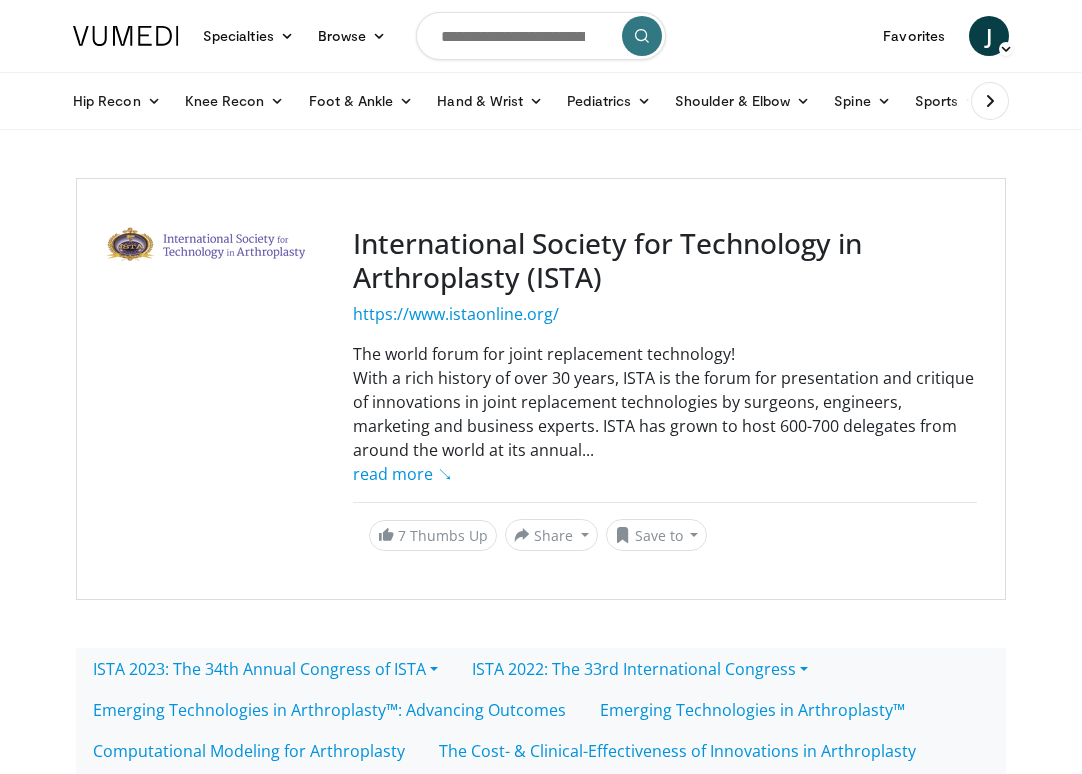 click at bounding box center [205, 244] 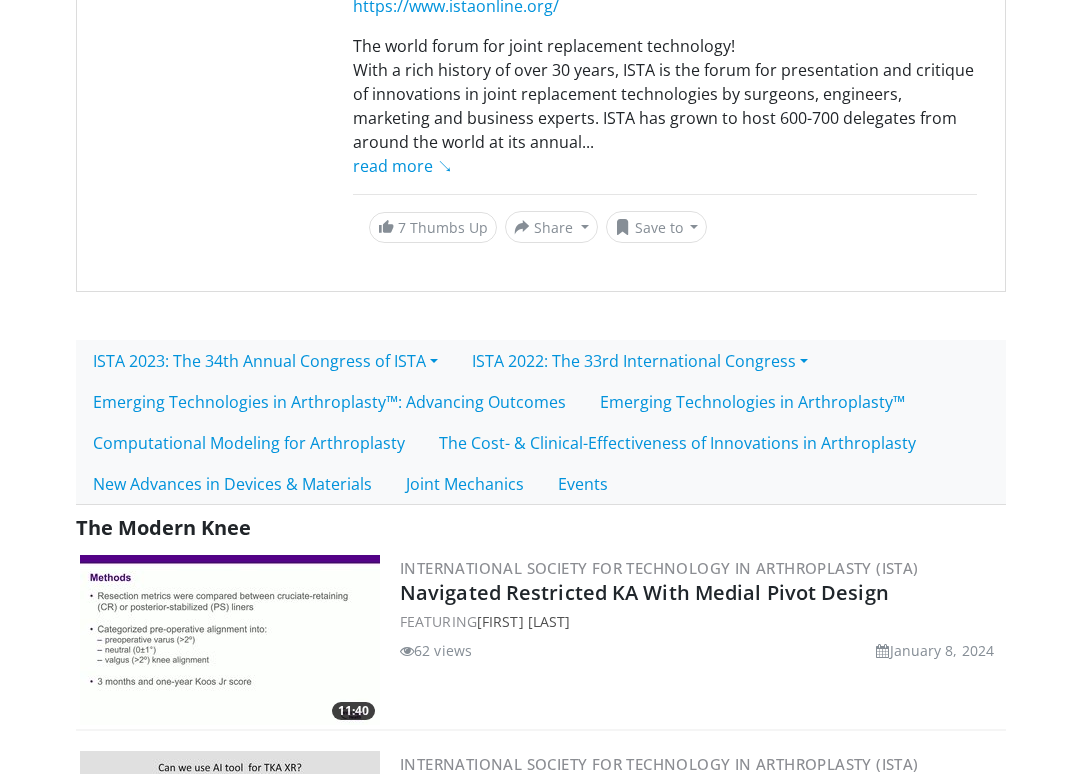 scroll, scrollTop: 672, scrollLeft: 0, axis: vertical 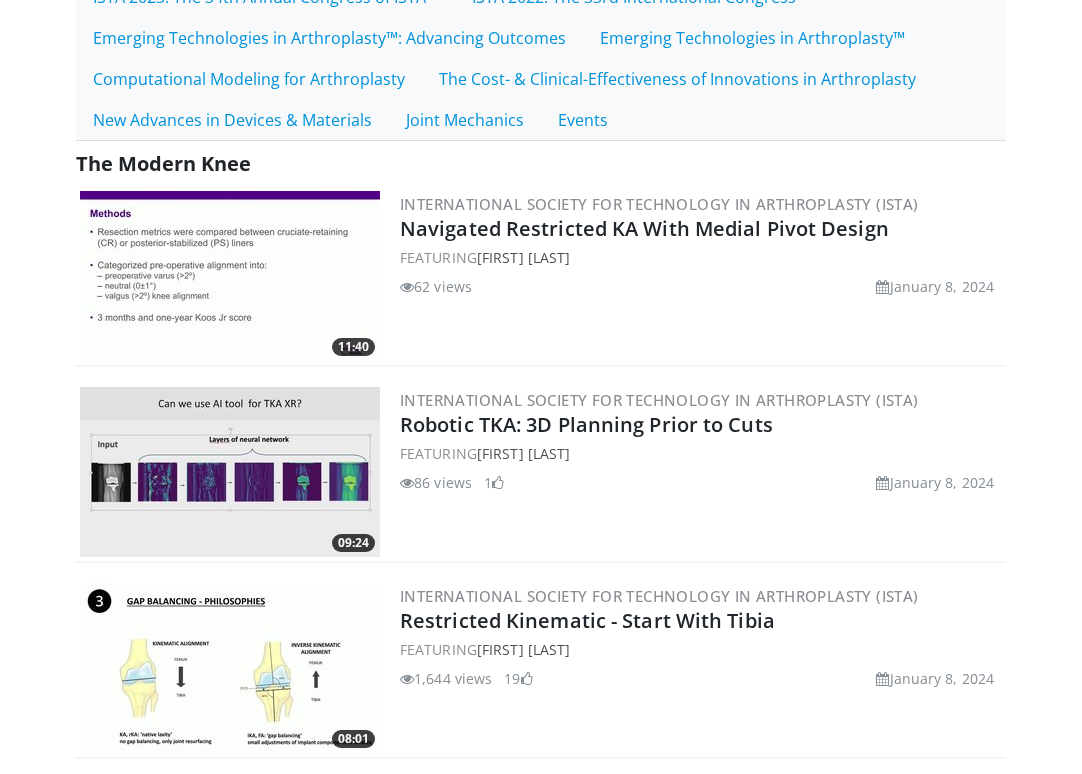 click at bounding box center [230, 472] 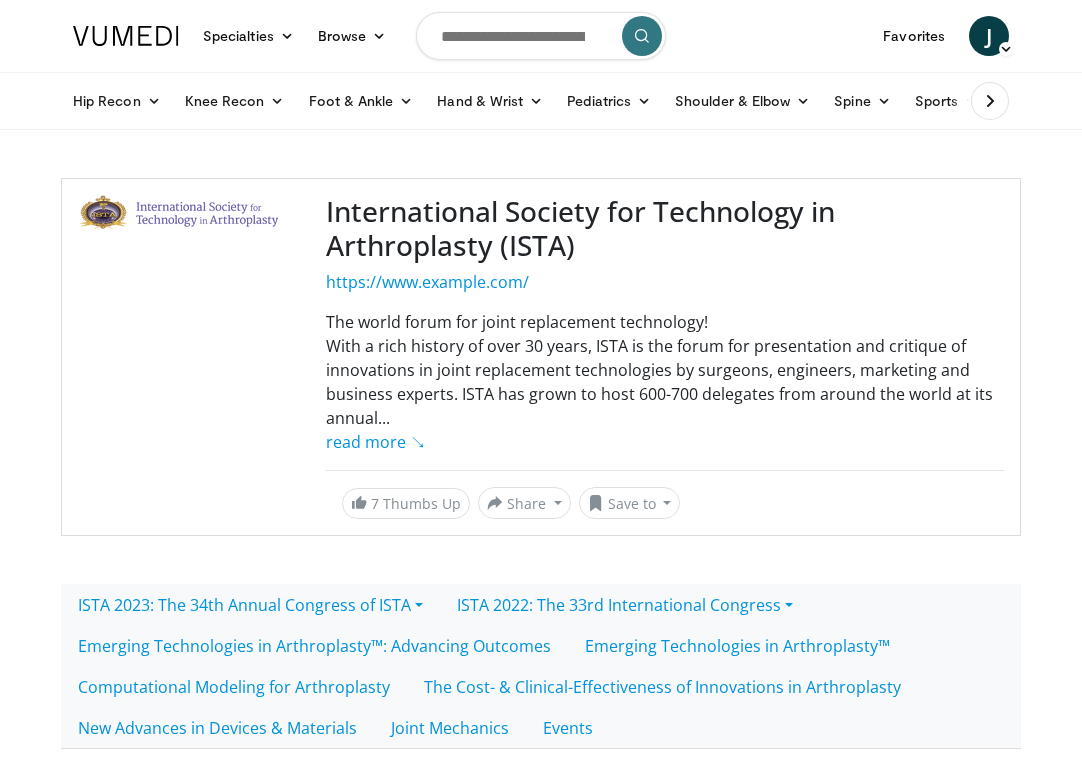 scroll, scrollTop: 0, scrollLeft: 0, axis: both 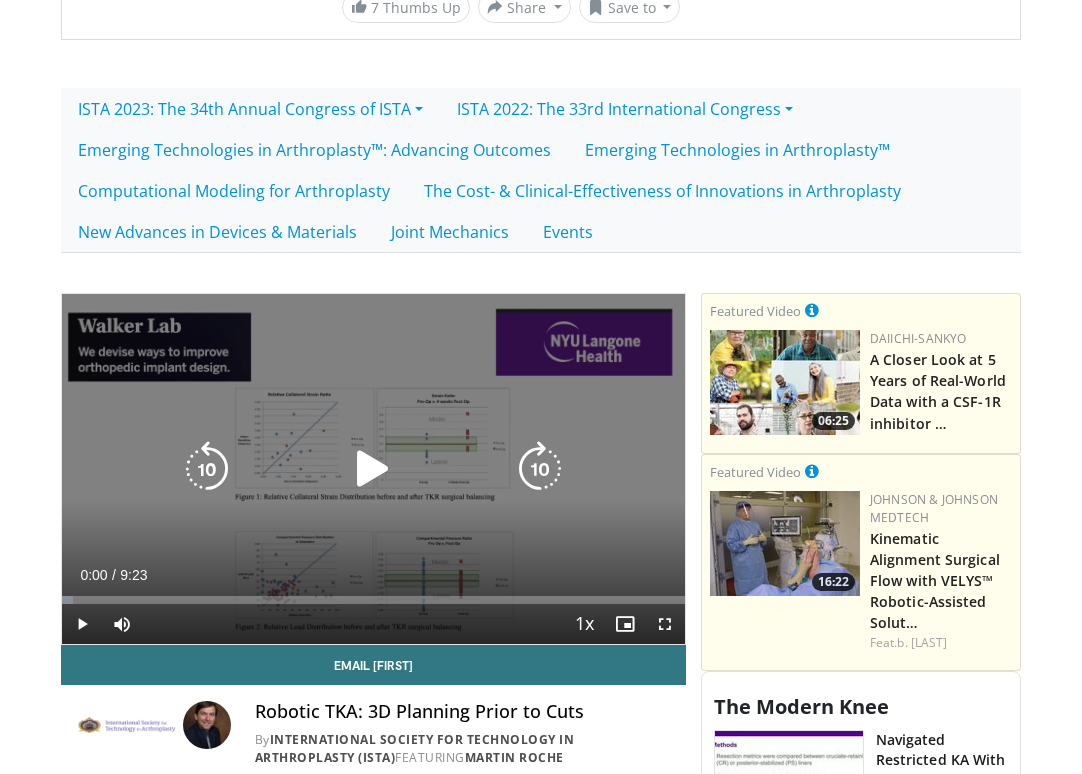 click at bounding box center (373, 469) 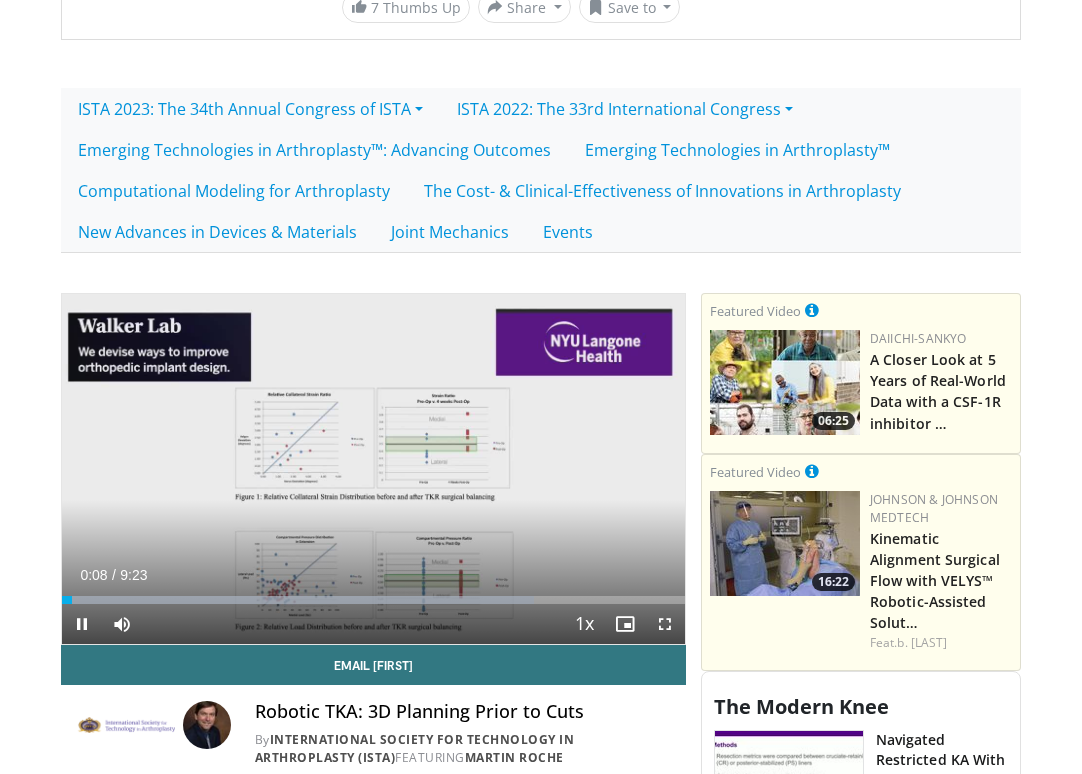click at bounding box center [665, 624] 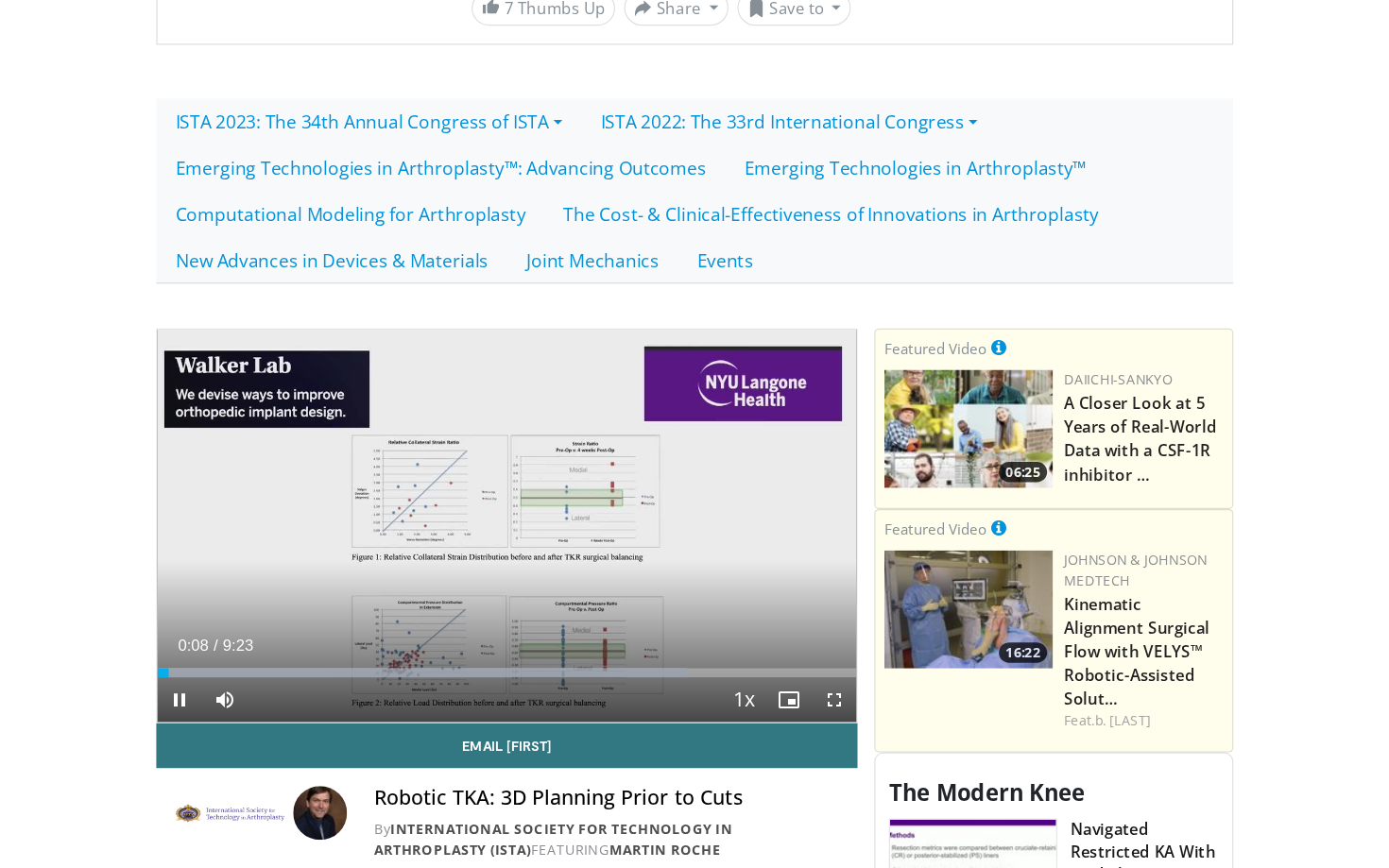 scroll, scrollTop: 0, scrollLeft: 0, axis: both 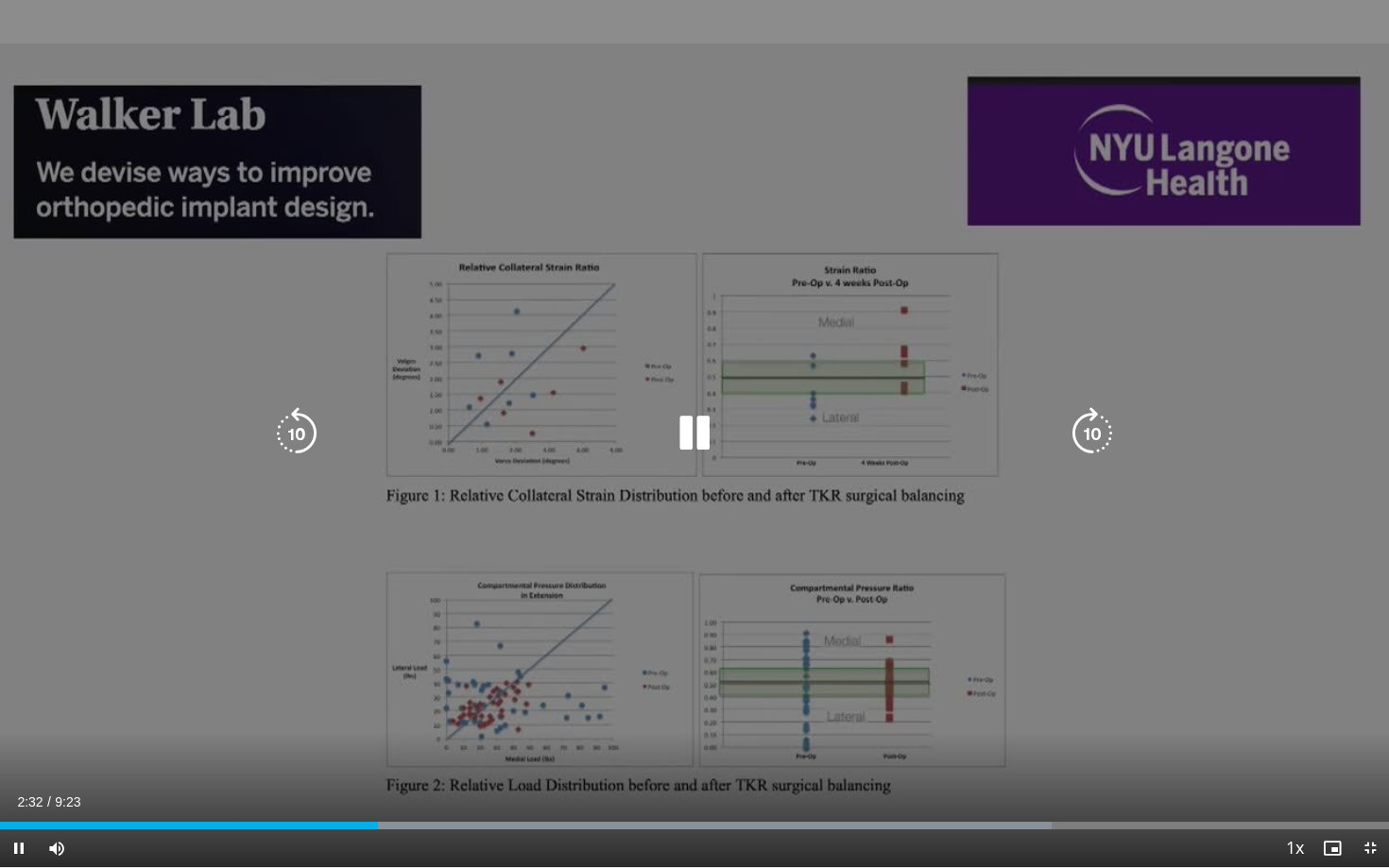 click at bounding box center (694, 434) 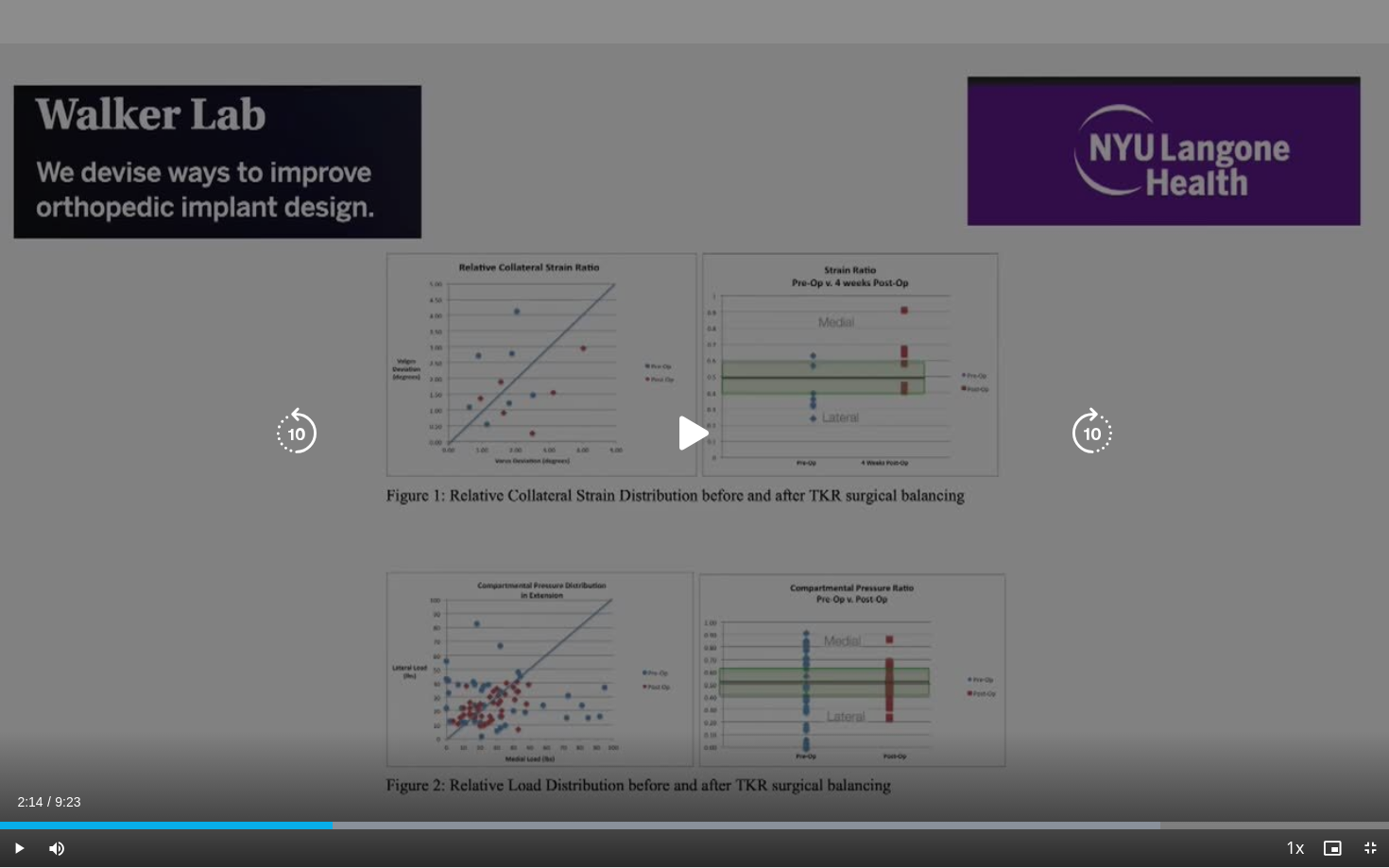 click at bounding box center [694, 434] 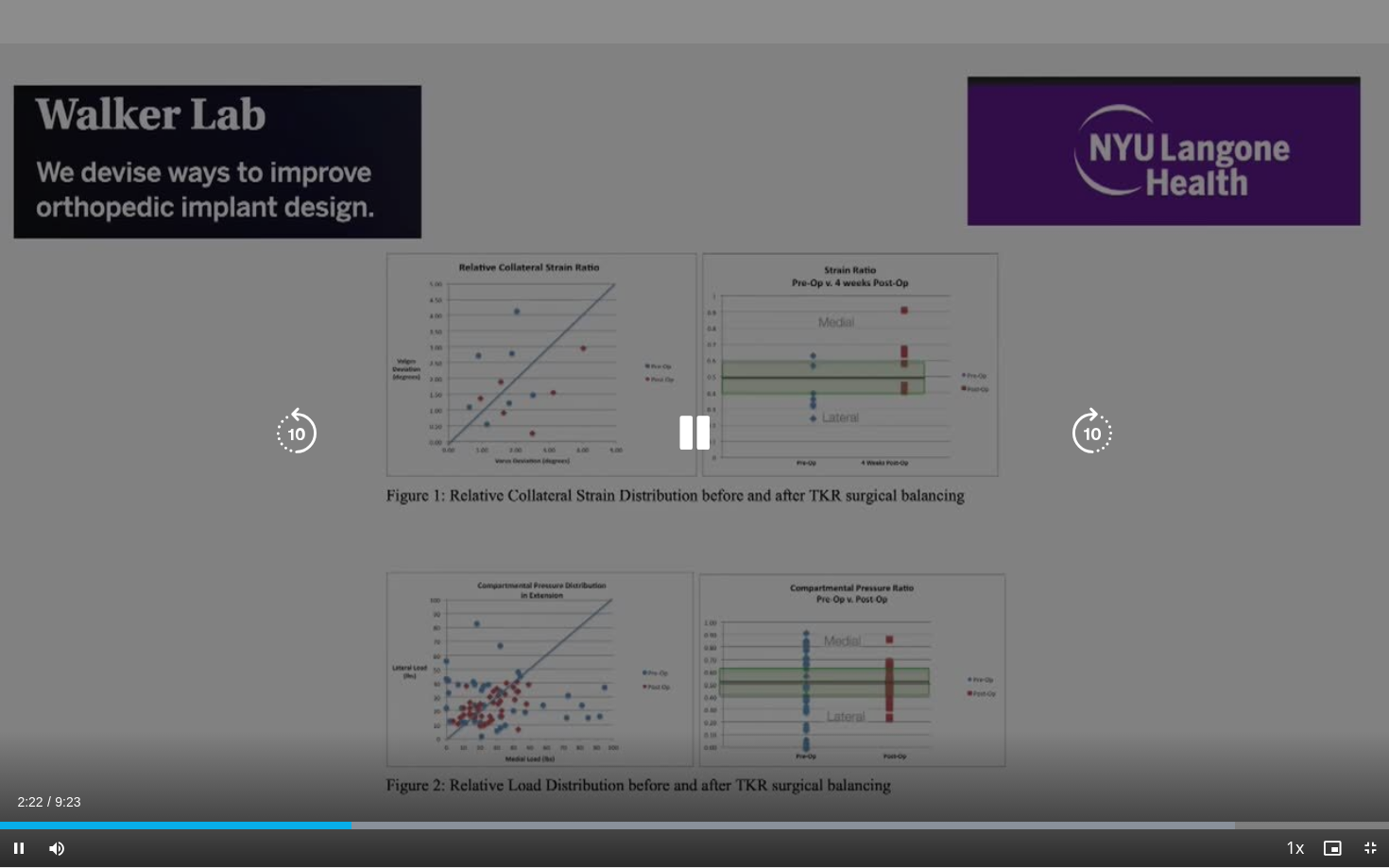 click at bounding box center (694, 434) 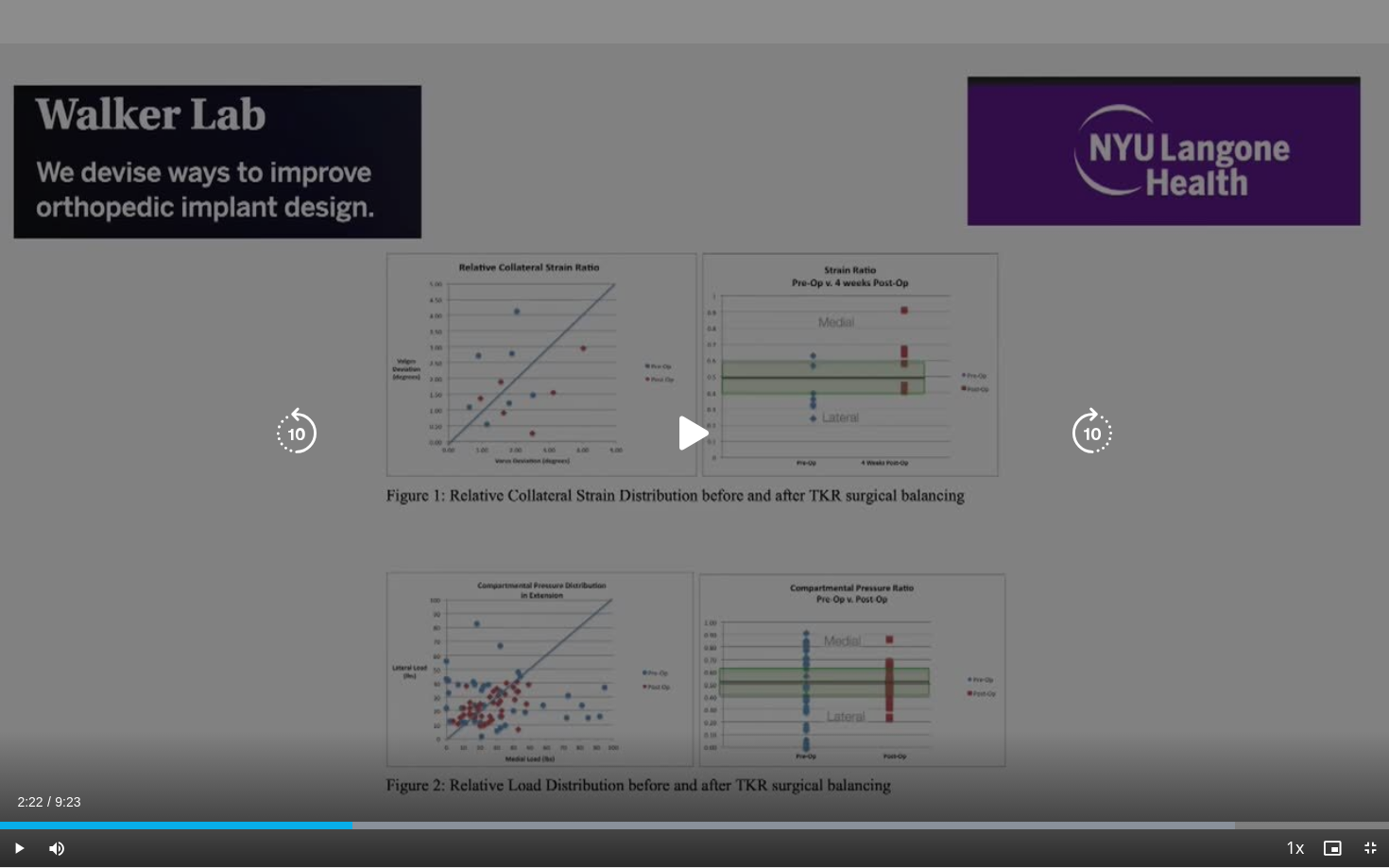 click at bounding box center (694, 434) 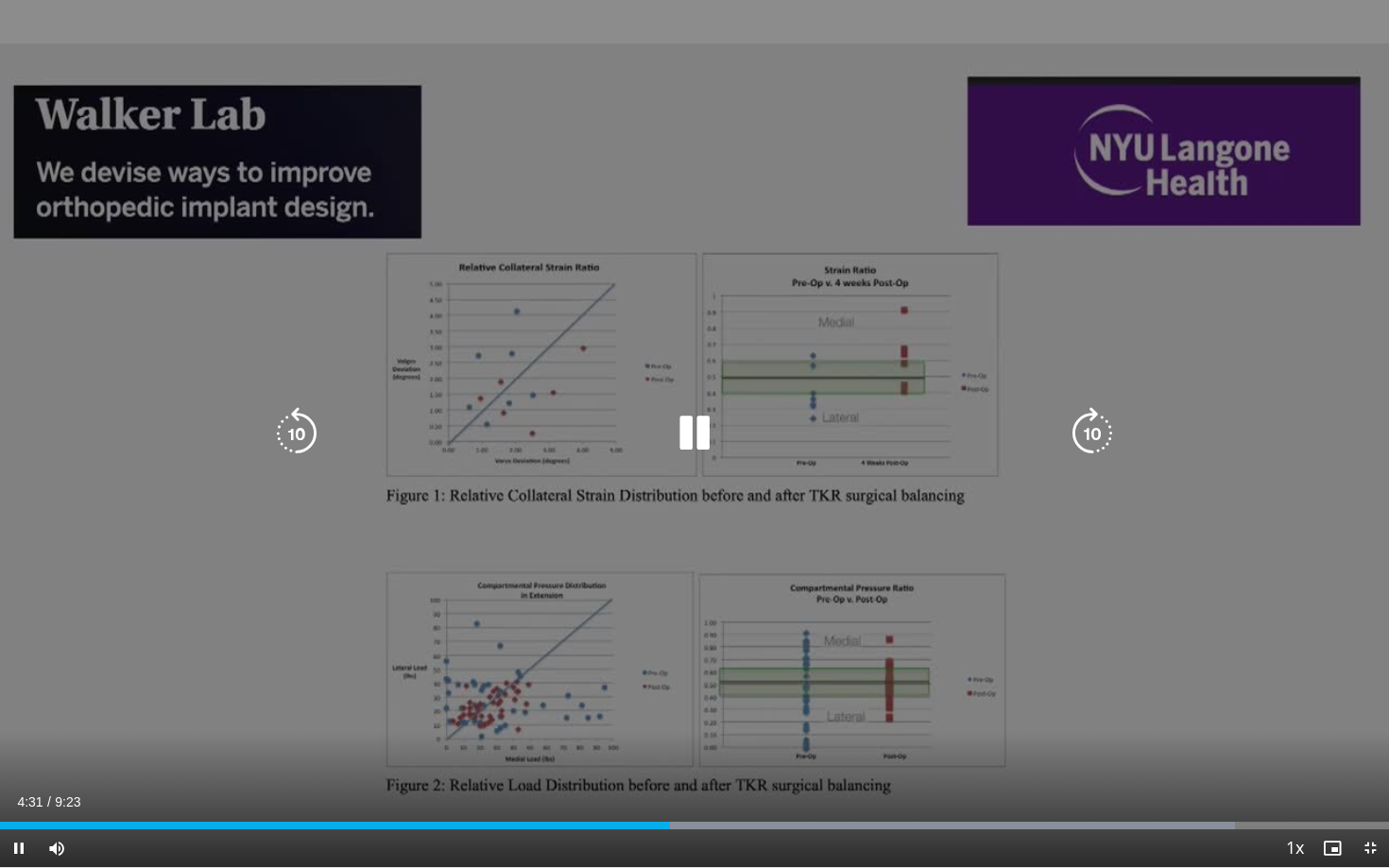 click at bounding box center [694, 434] 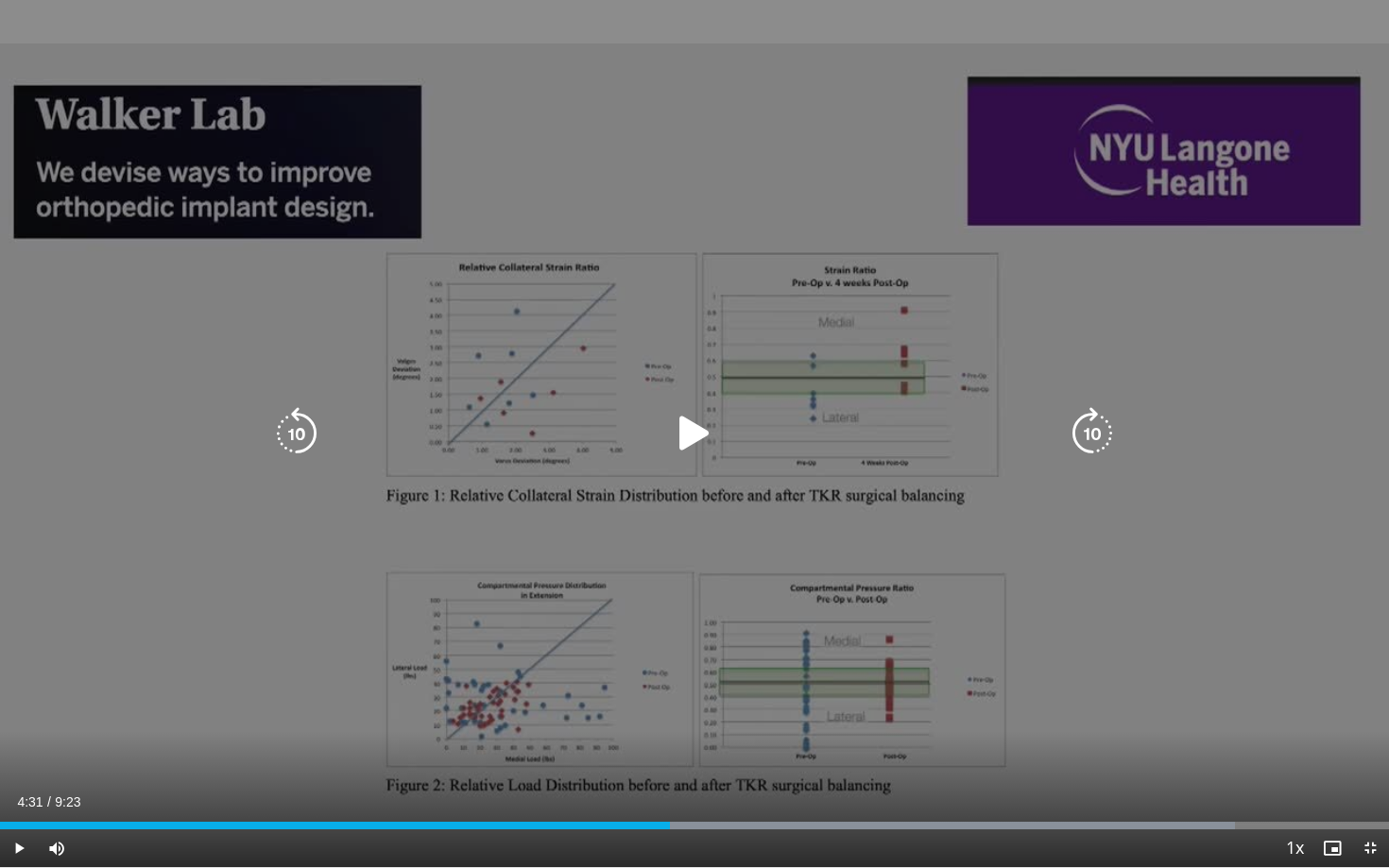 click at bounding box center (694, 434) 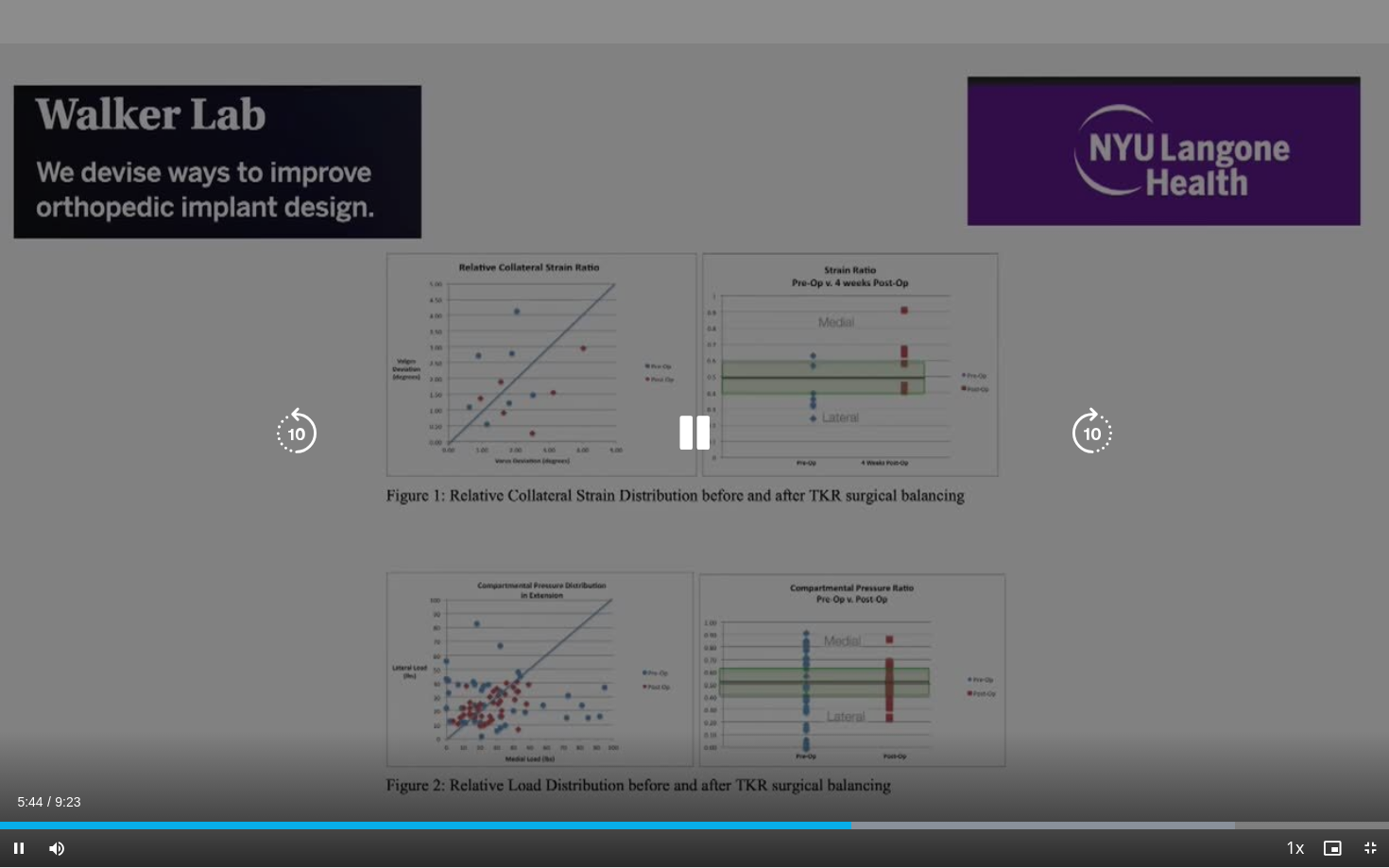 click on "10 seconds
Tap to unmute" at bounding box center [694, 434] 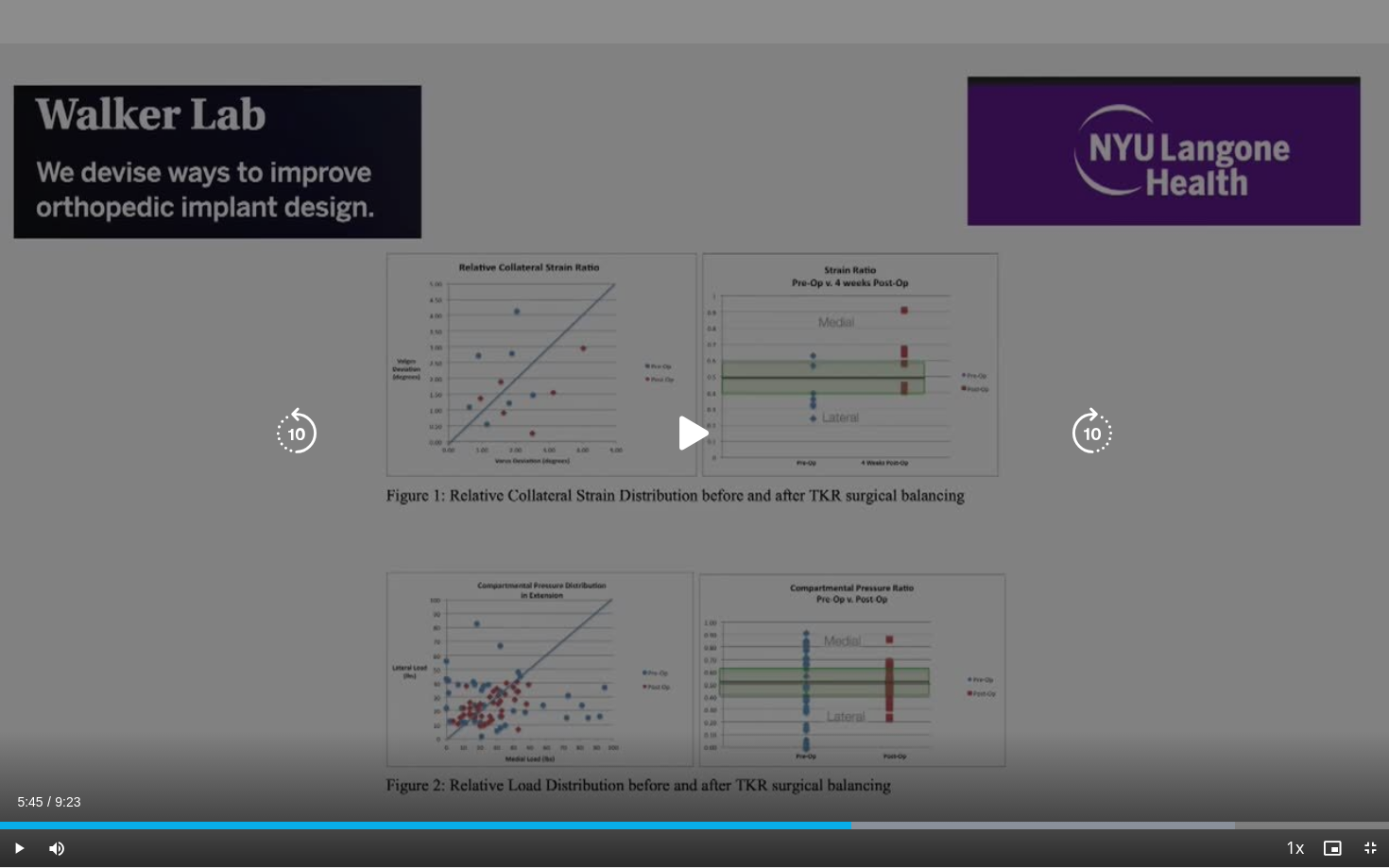 click on "10 seconds
Tap to unmute" at bounding box center [694, 434] 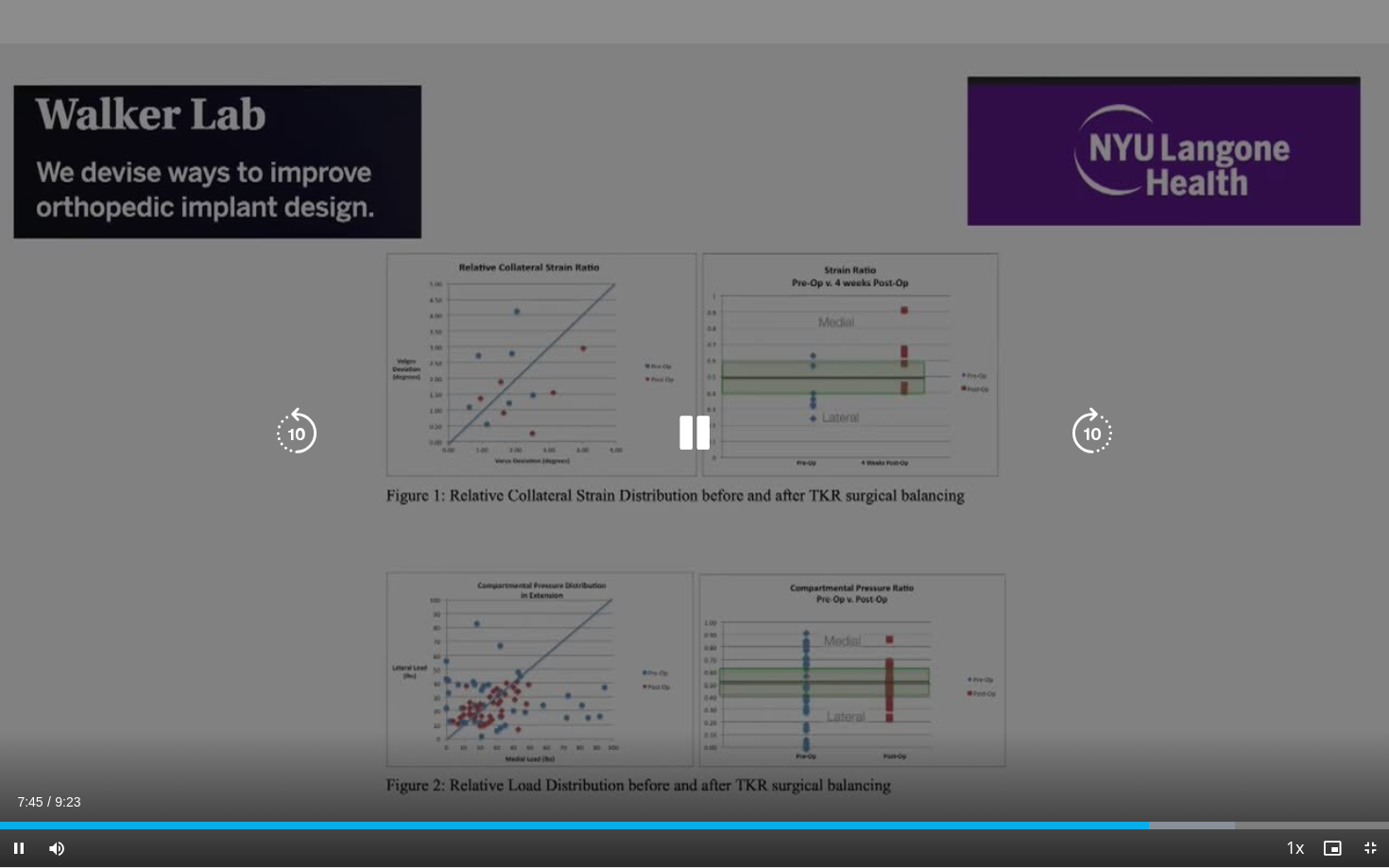 click at bounding box center [694, 434] 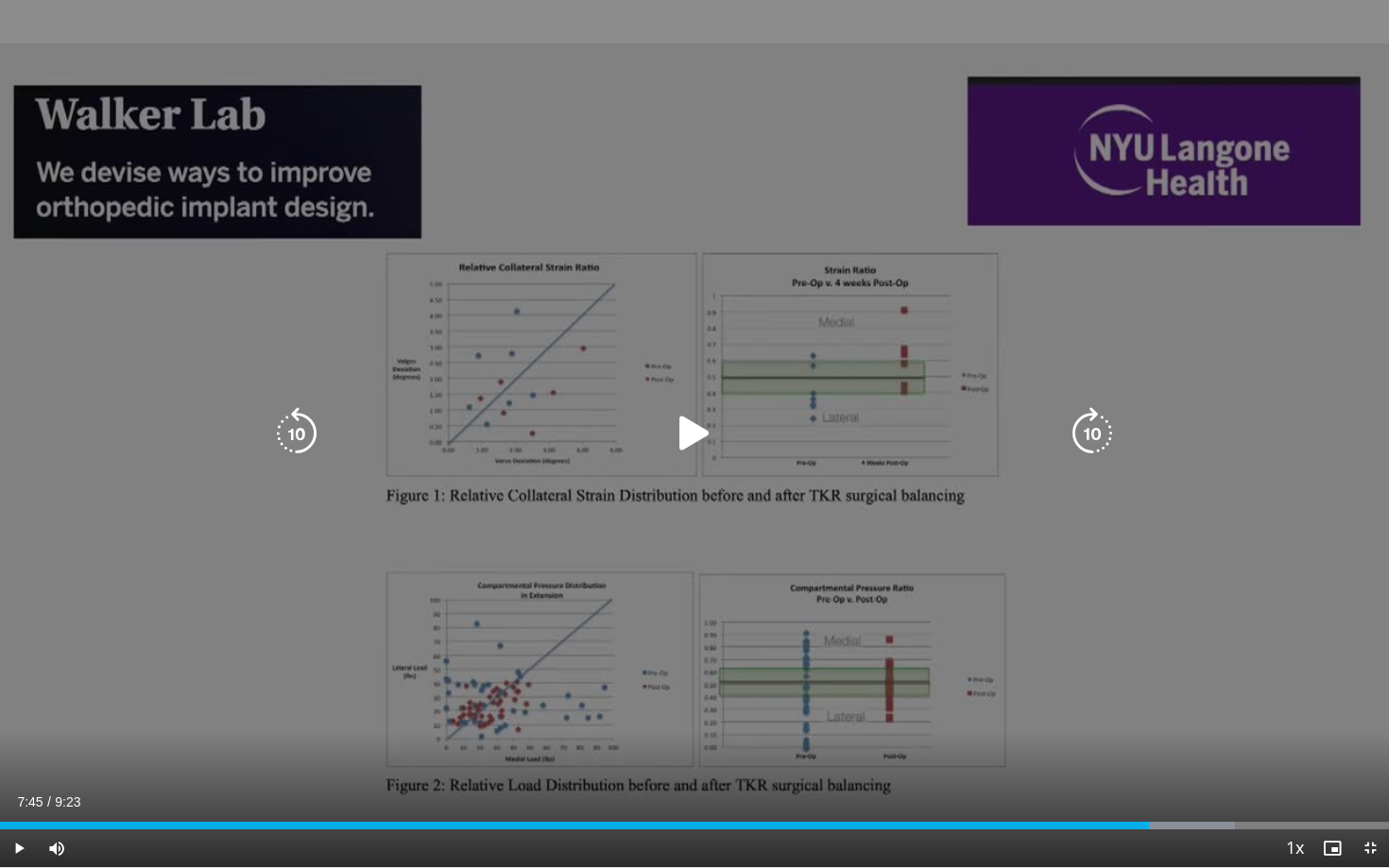 click at bounding box center [694, 434] 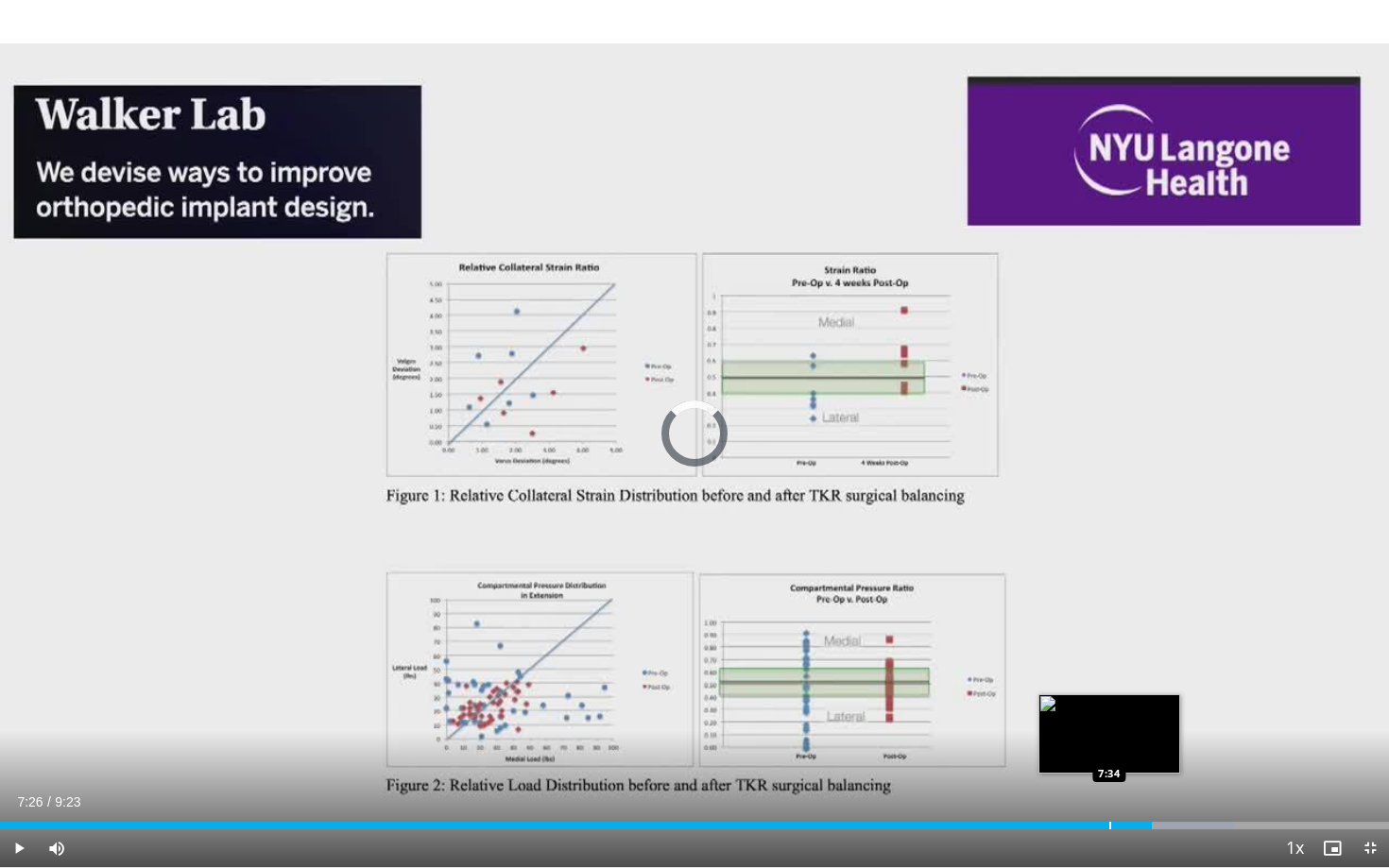 click on "7:46" at bounding box center [575, 825] 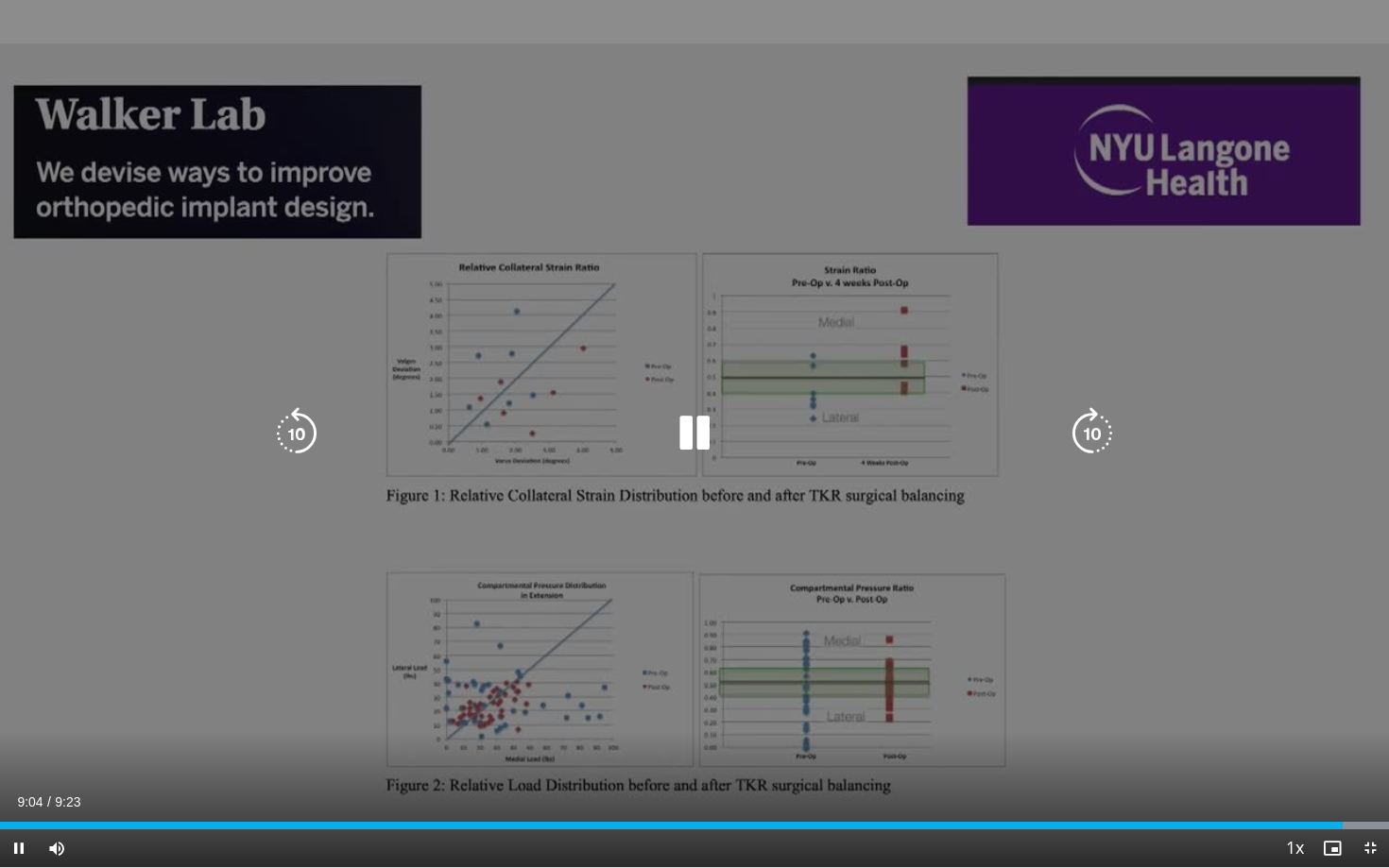 click at bounding box center (694, 434) 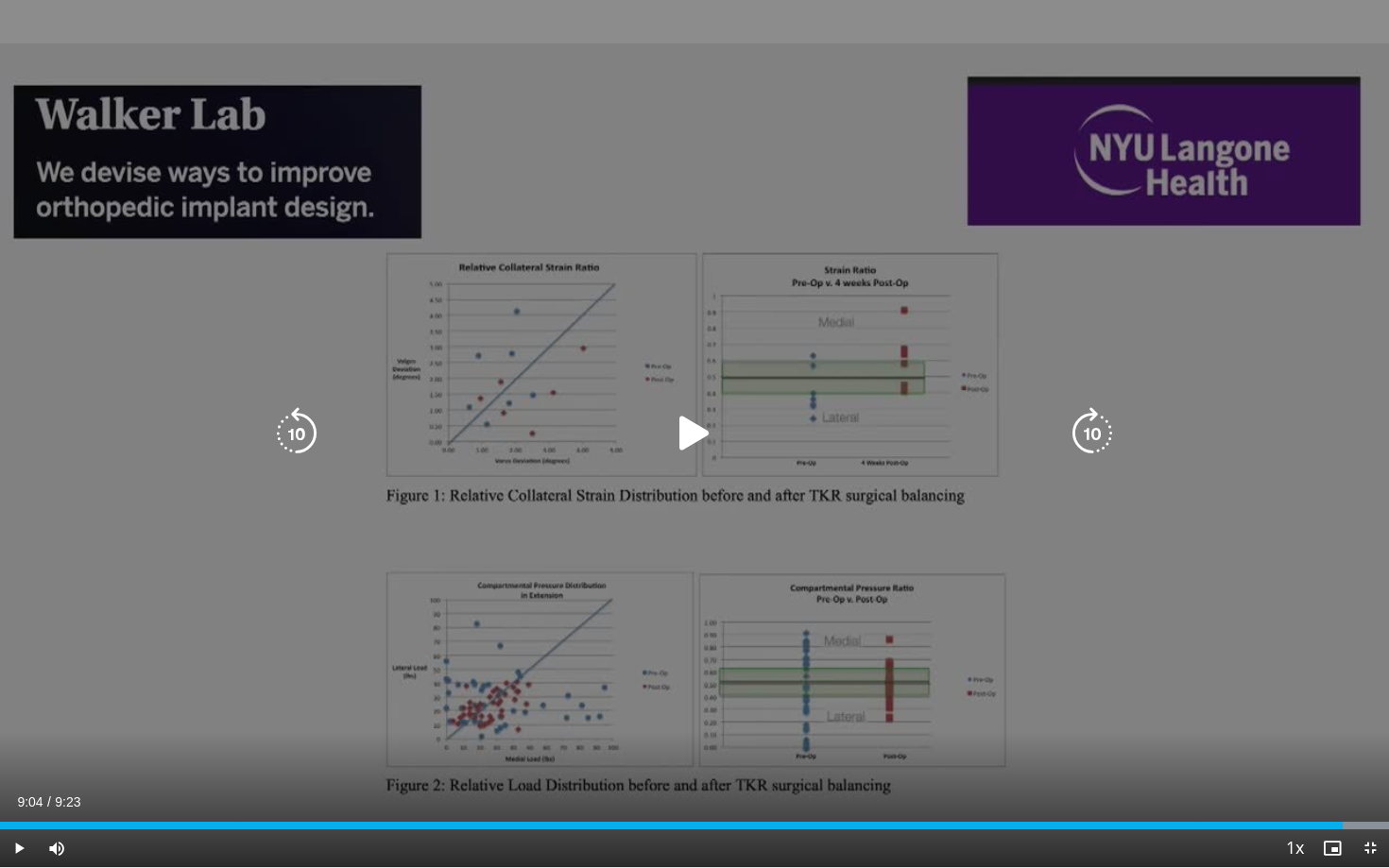 click at bounding box center [694, 434] 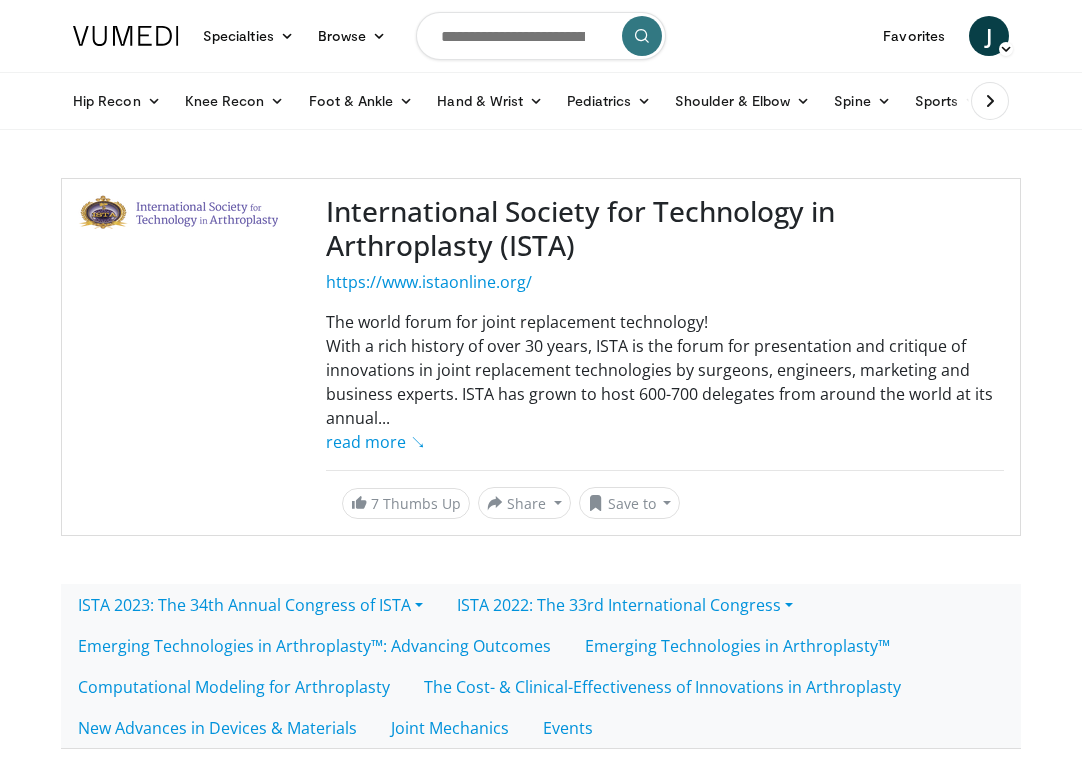 scroll, scrollTop: 0, scrollLeft: 0, axis: both 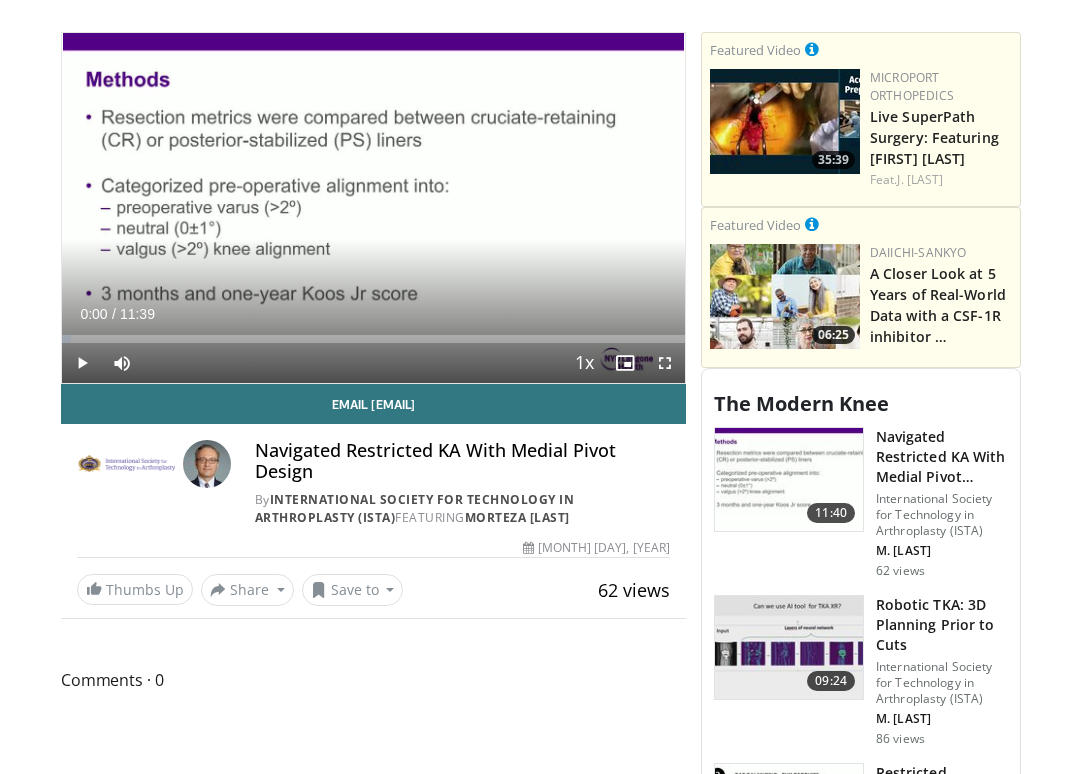 click at bounding box center [82, 363] 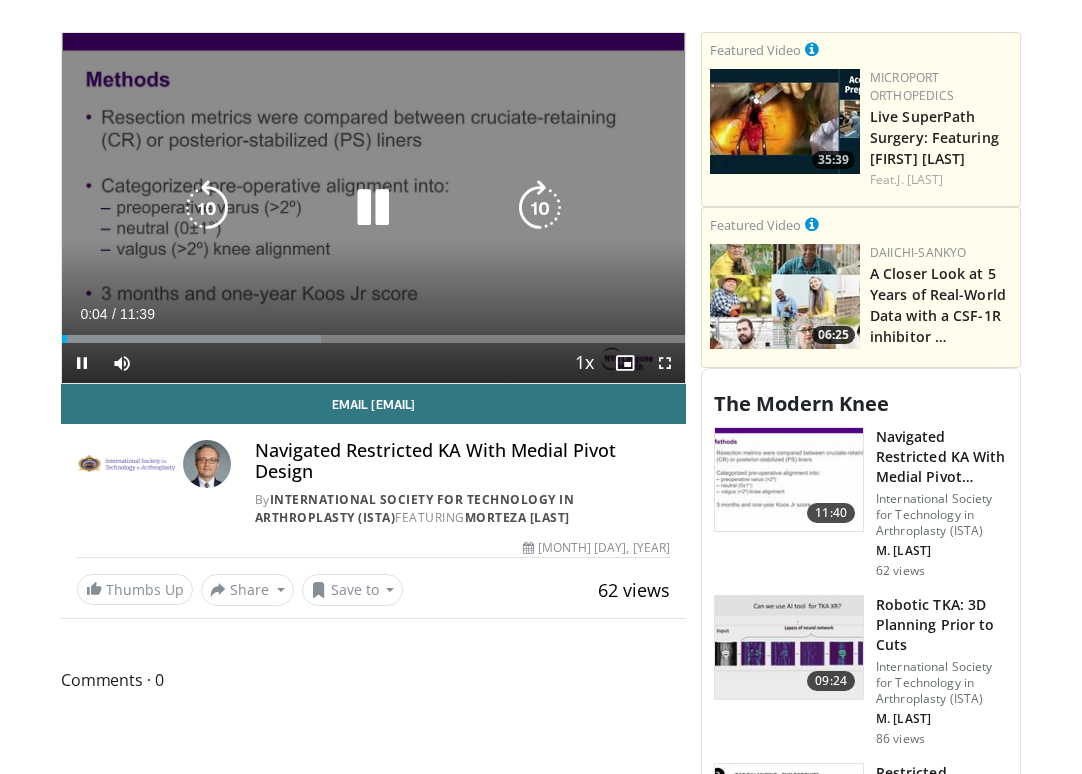 click on "**********" at bounding box center [373, 208] 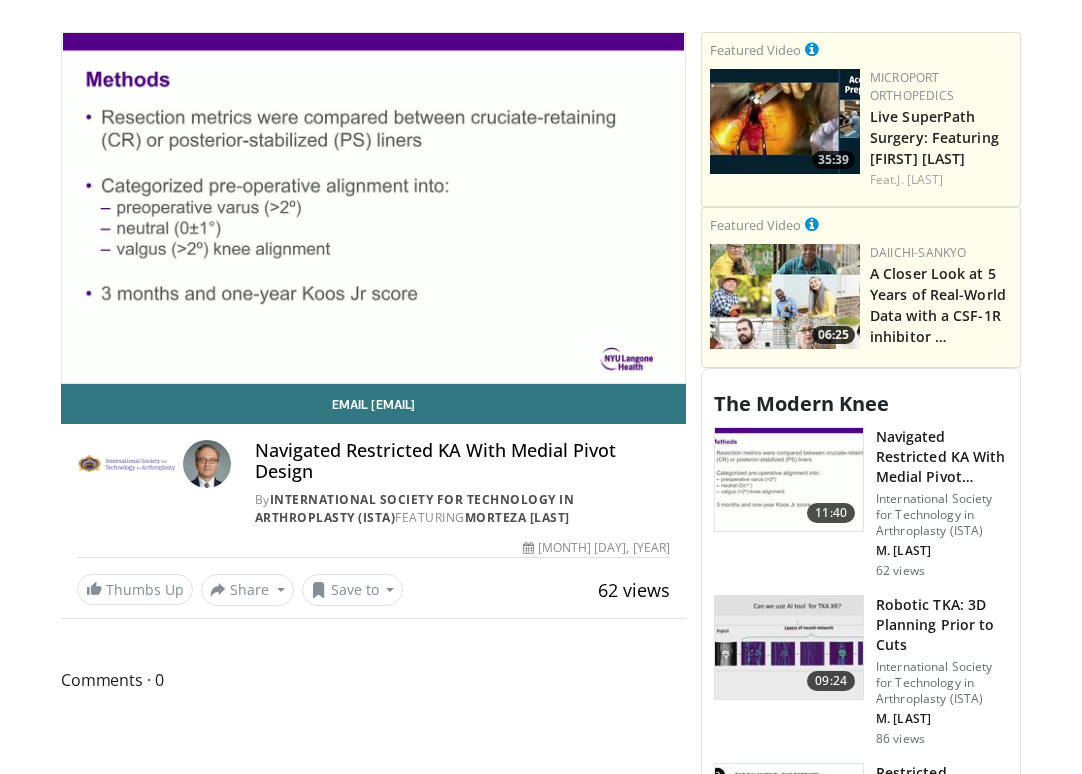 click at bounding box center (126, 464) 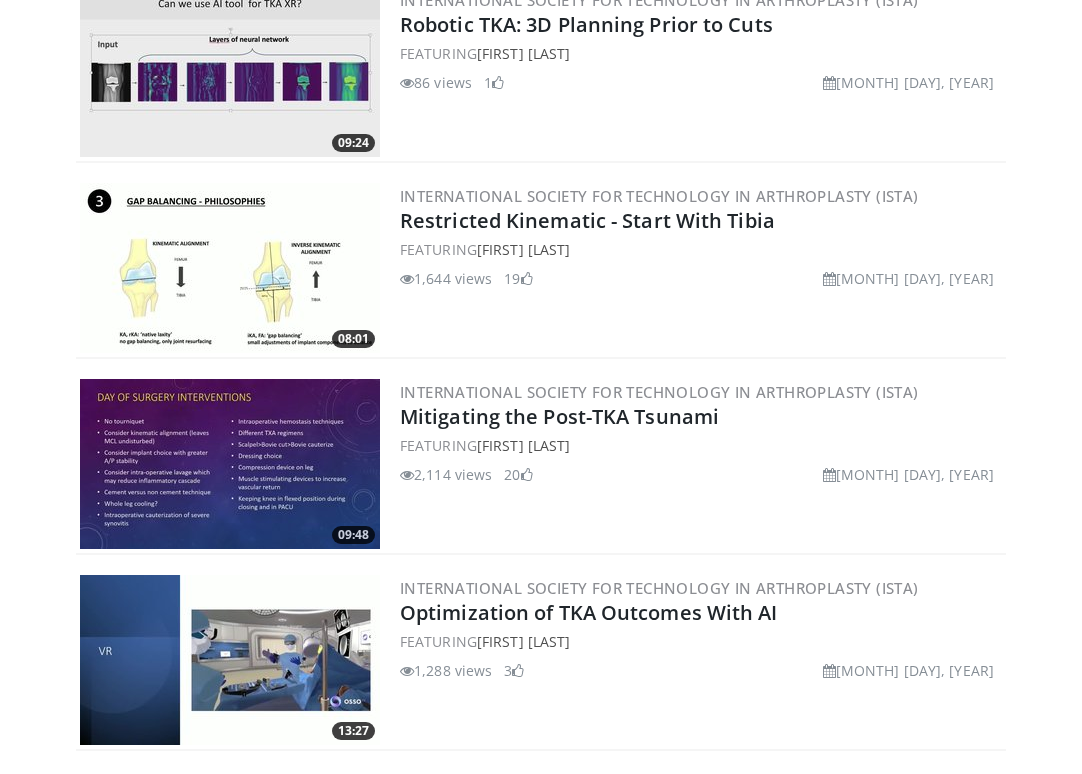 scroll, scrollTop: 1281, scrollLeft: 0, axis: vertical 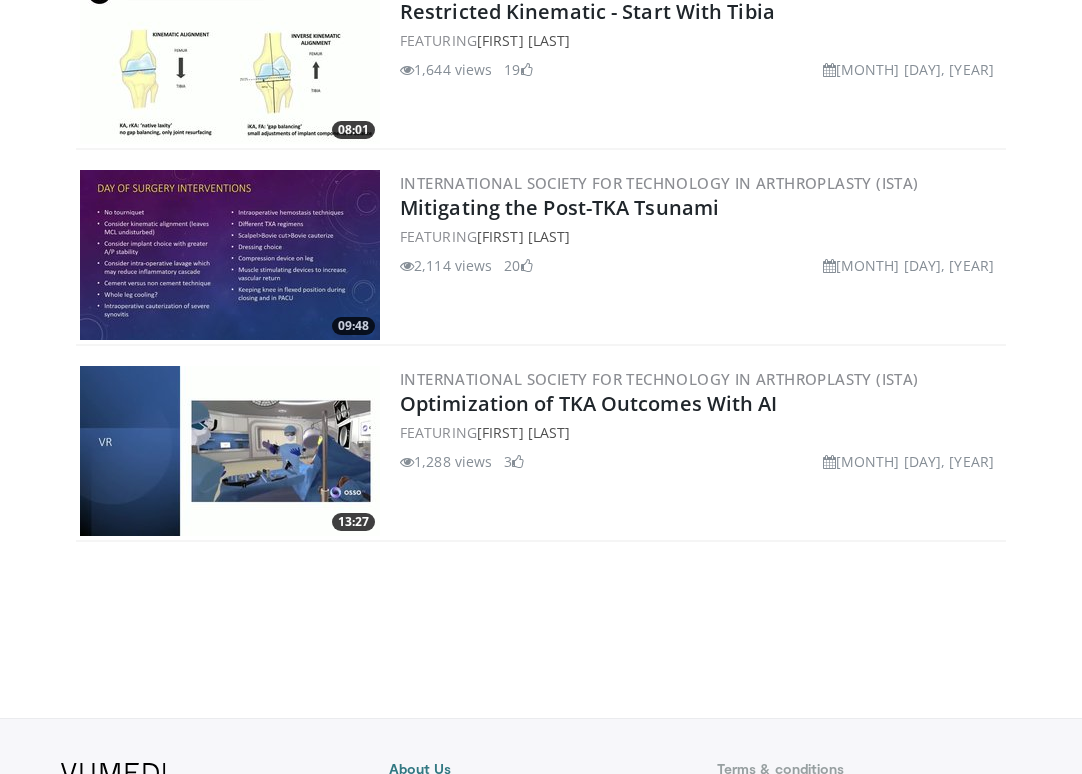 click at bounding box center [230, 451] 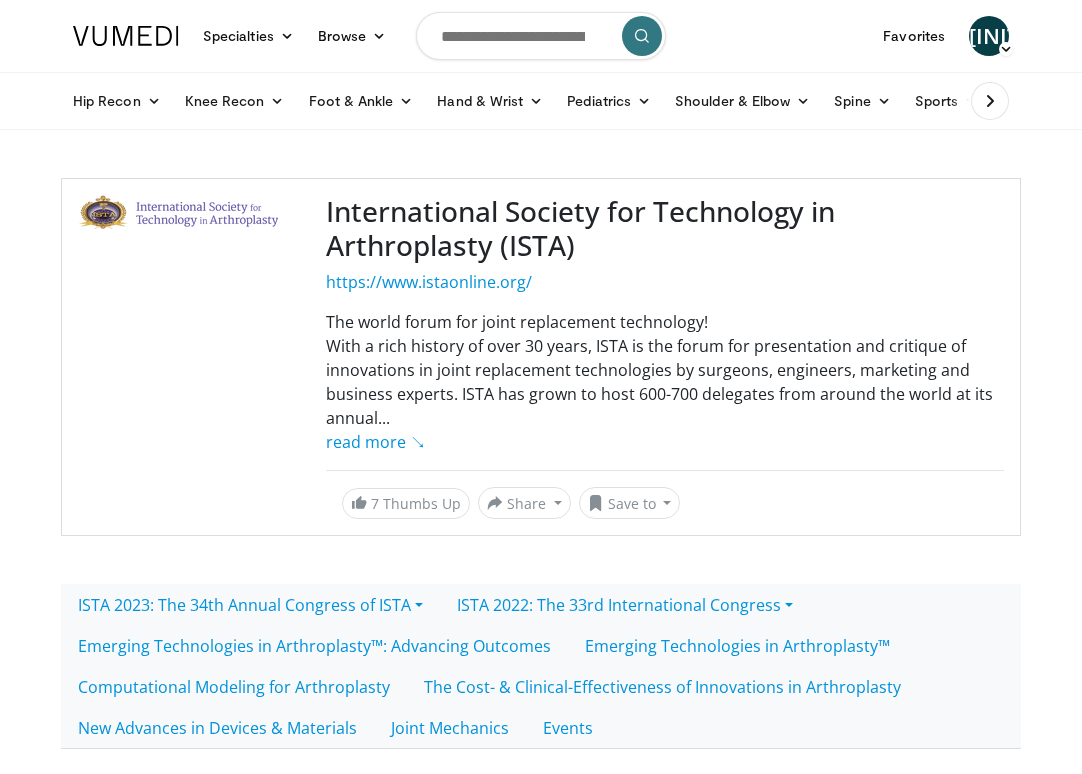 scroll, scrollTop: 0, scrollLeft: 0, axis: both 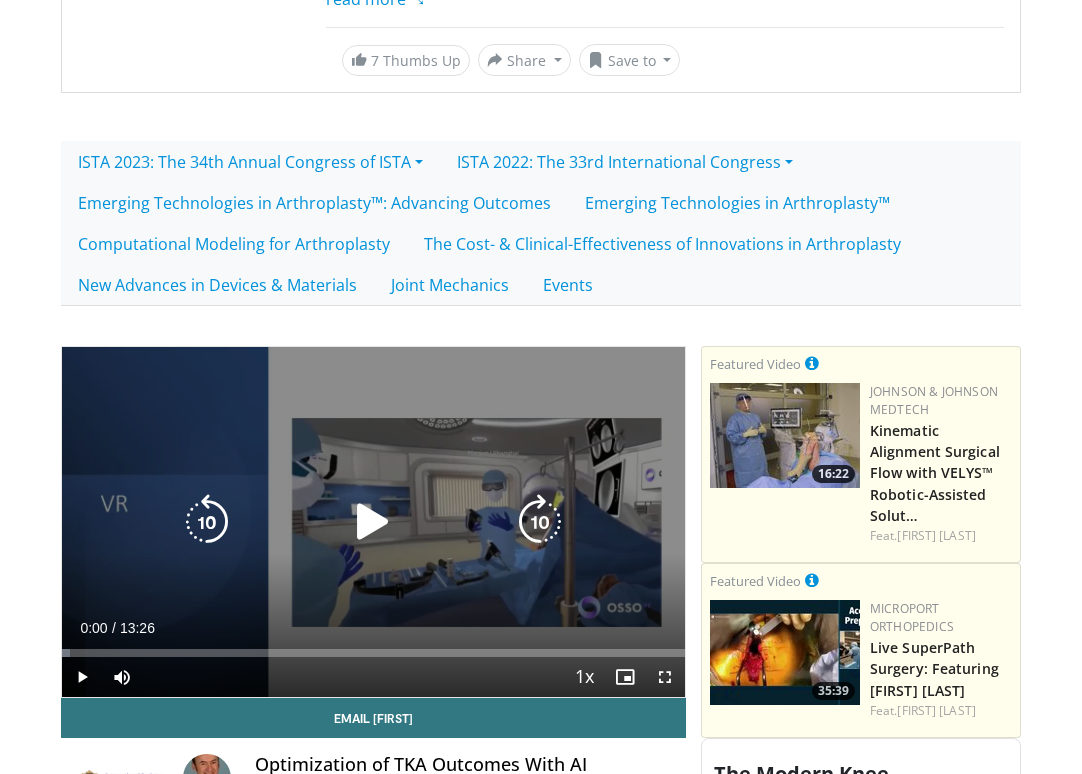 click at bounding box center (373, 522) 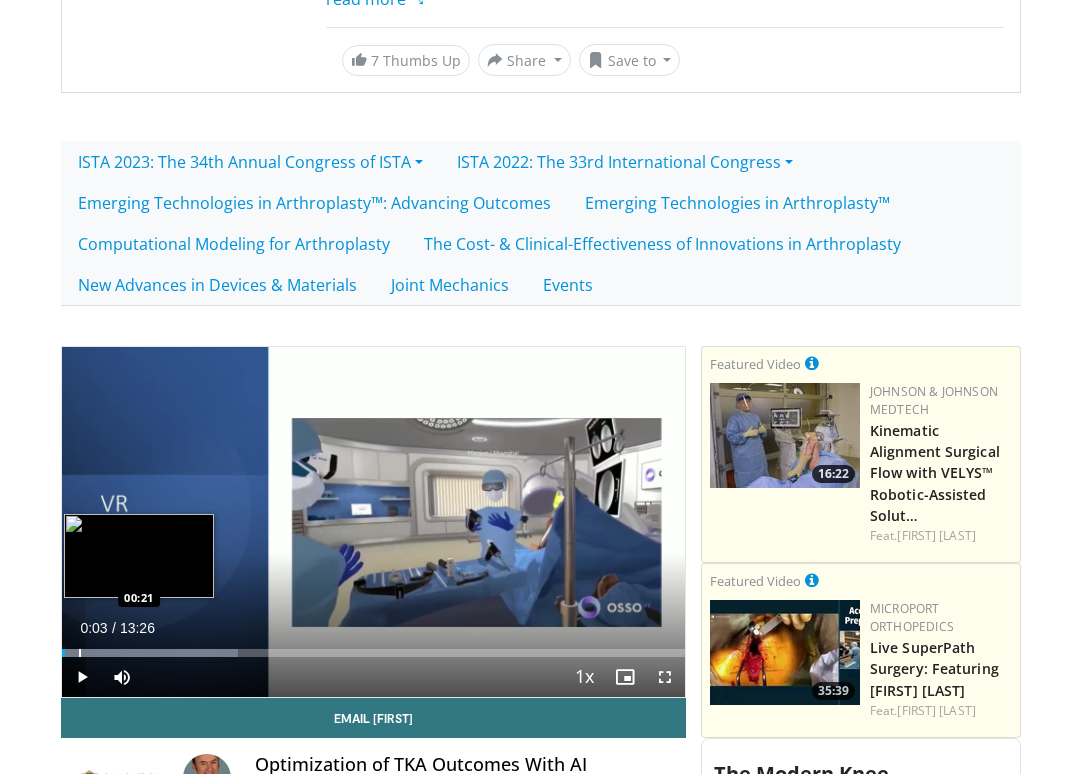 click at bounding box center [150, 653] 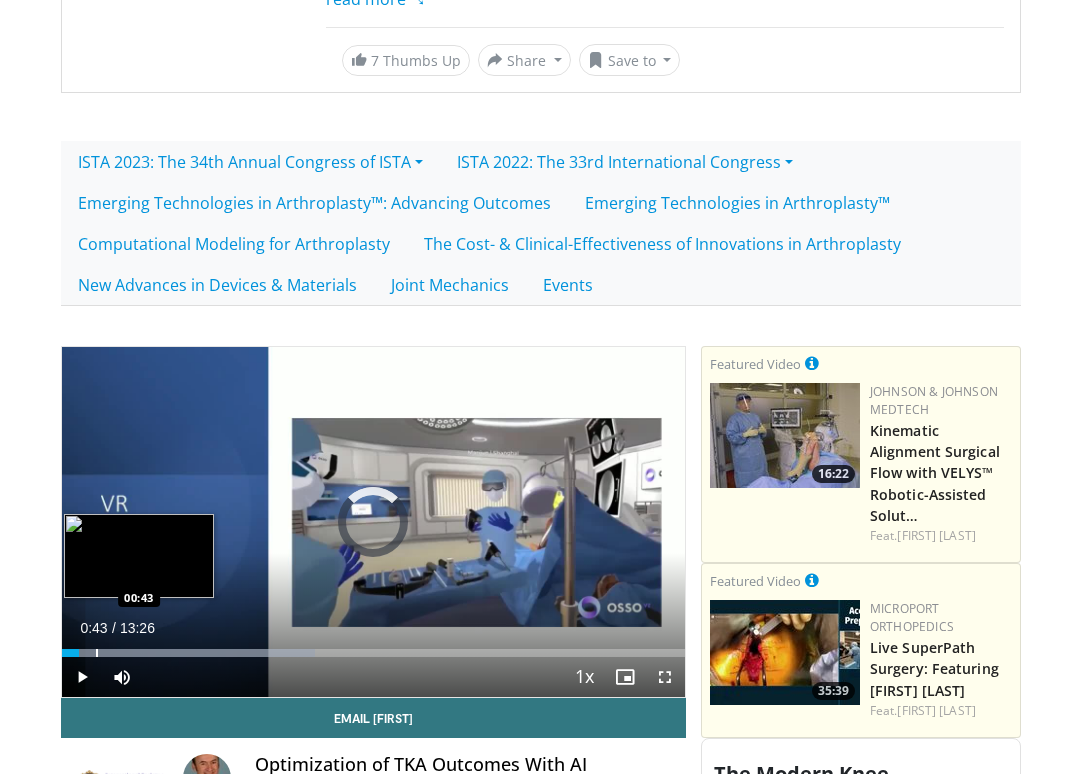 click at bounding box center (97, 653) 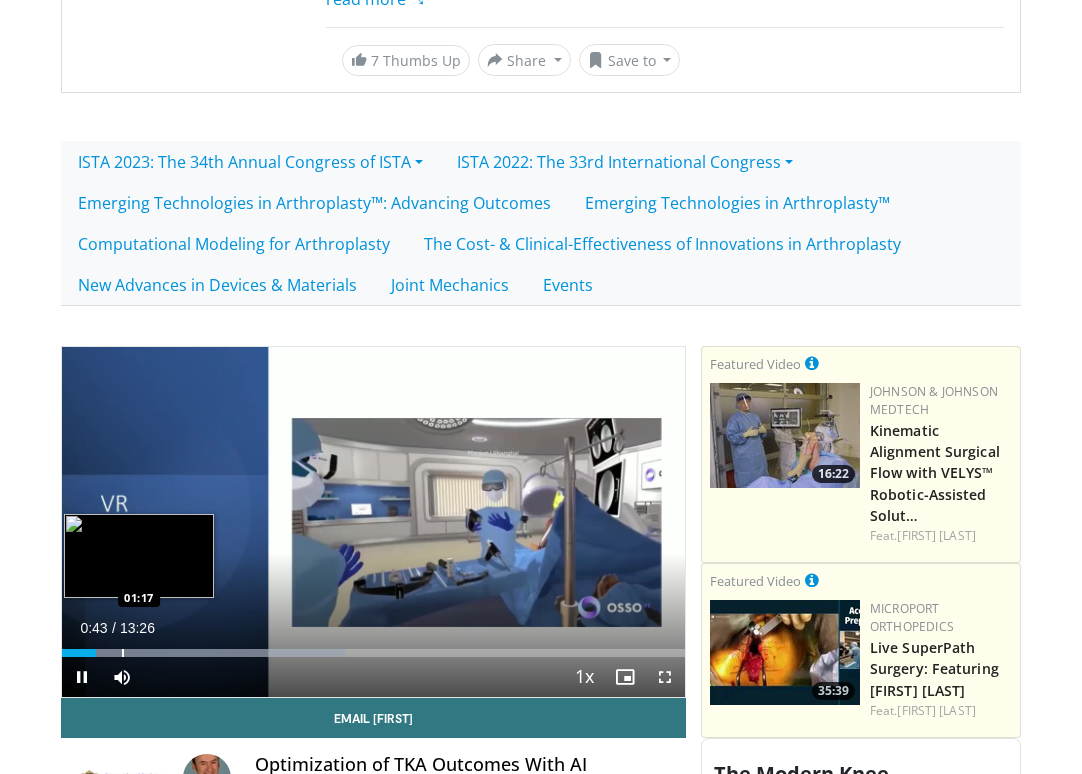click at bounding box center [123, 653] 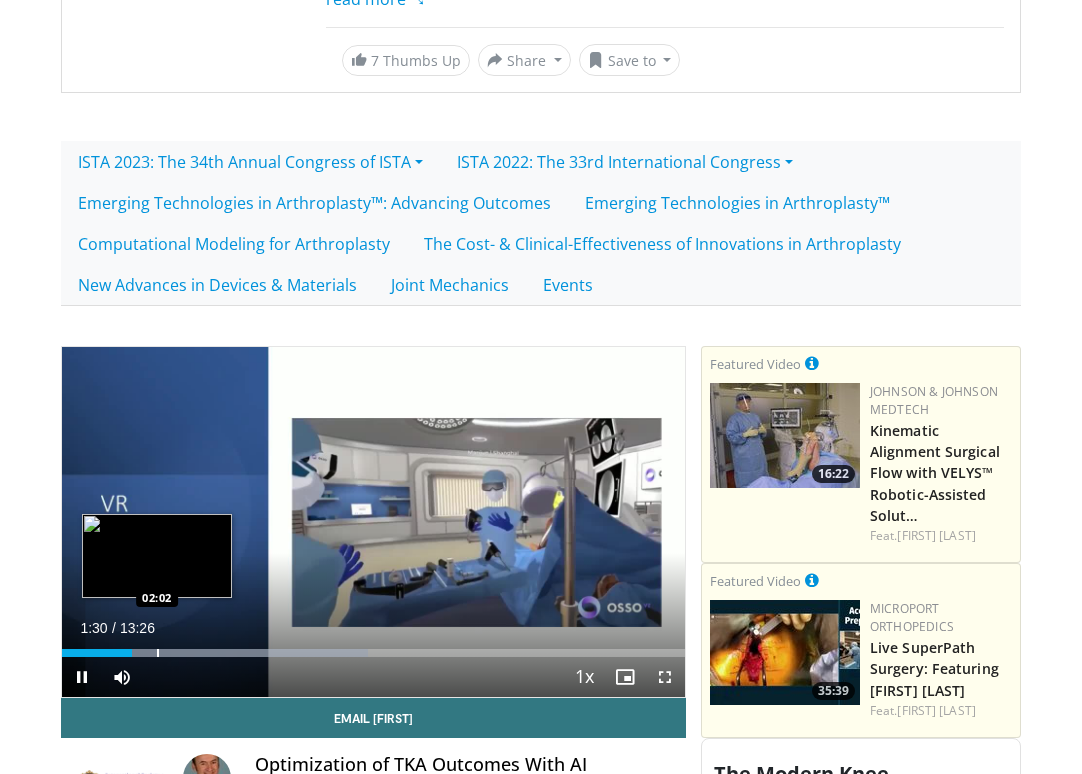 click on "**********" at bounding box center [373, 522] 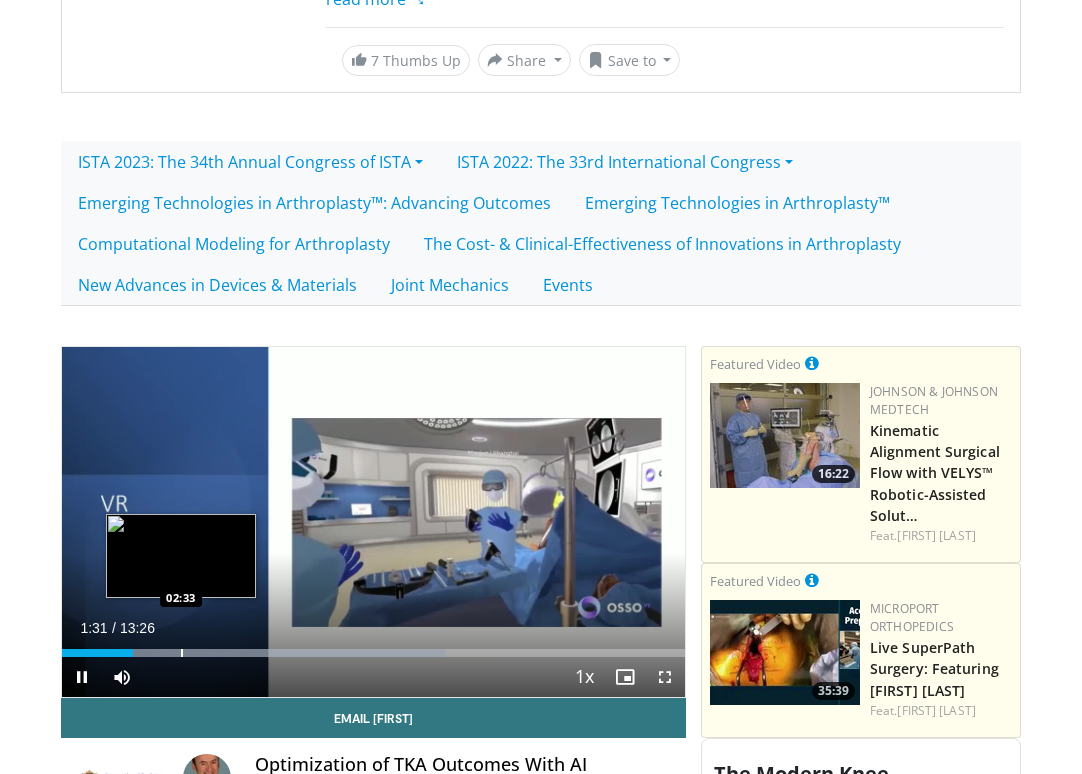 click at bounding box center (182, 653) 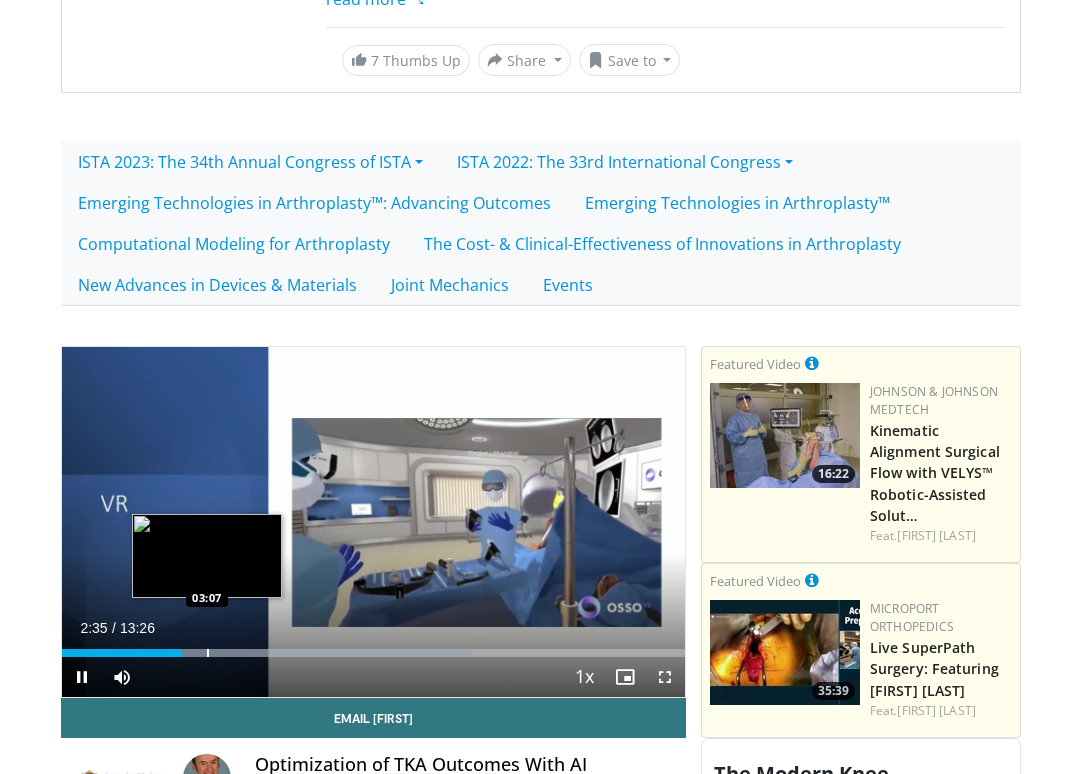 click at bounding box center (208, 653) 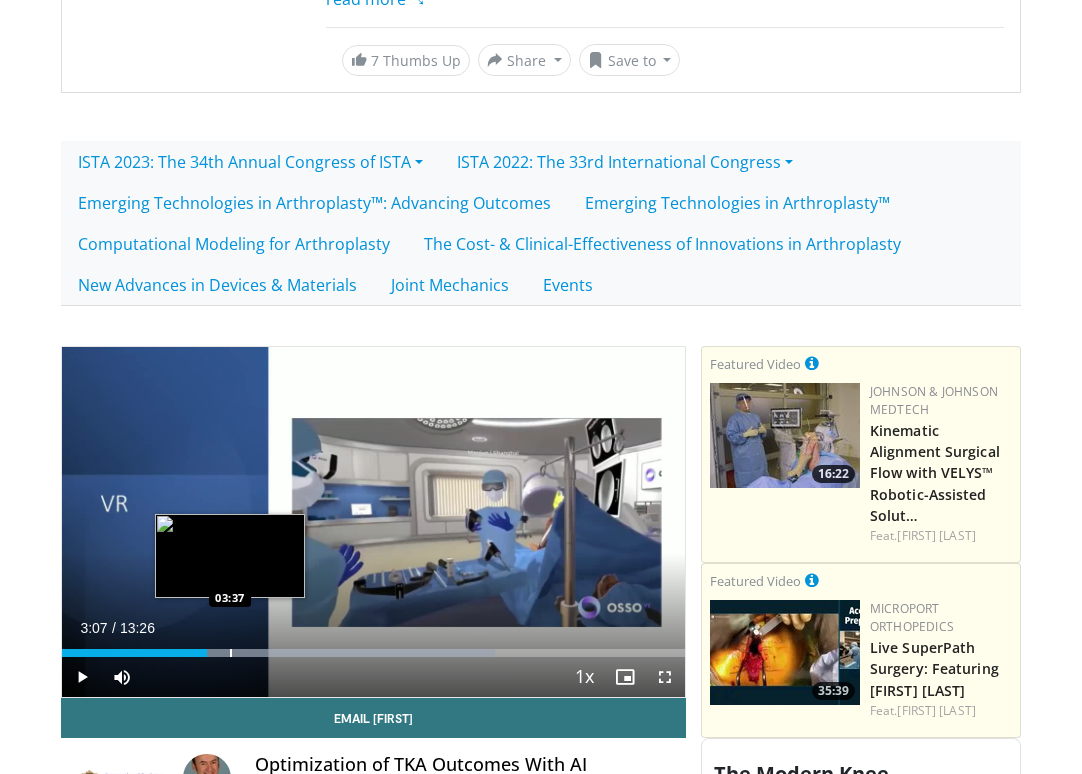 click at bounding box center (231, 653) 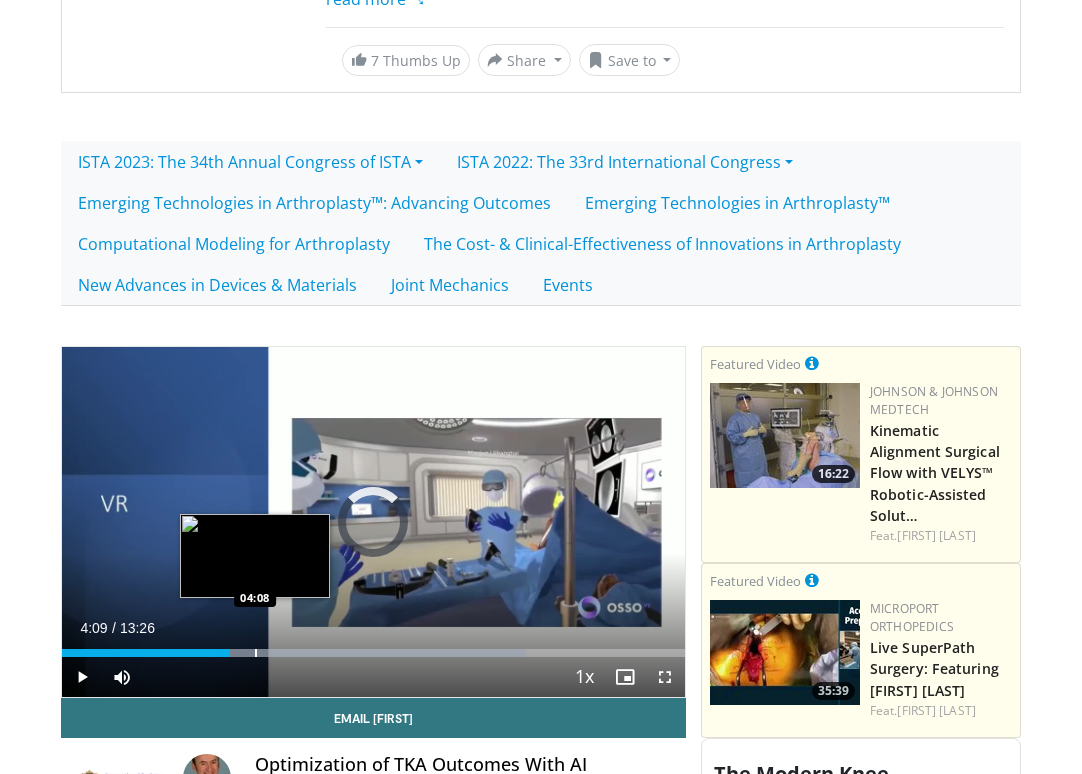 click at bounding box center (256, 653) 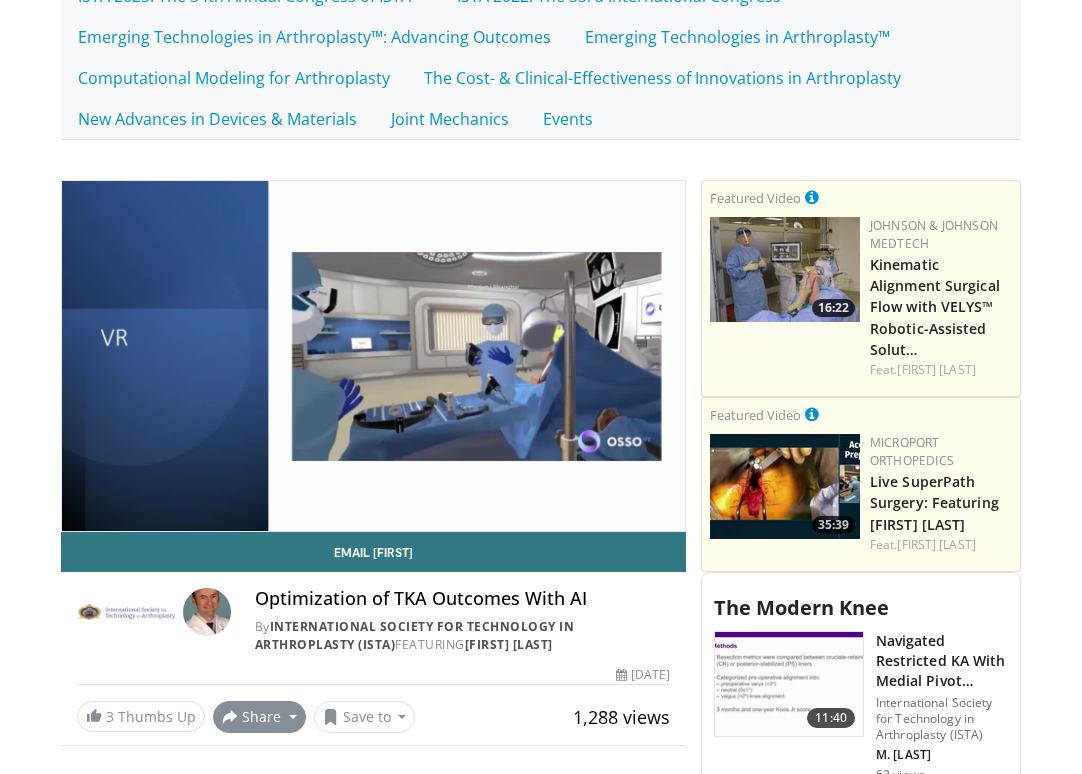 scroll, scrollTop: 644, scrollLeft: 0, axis: vertical 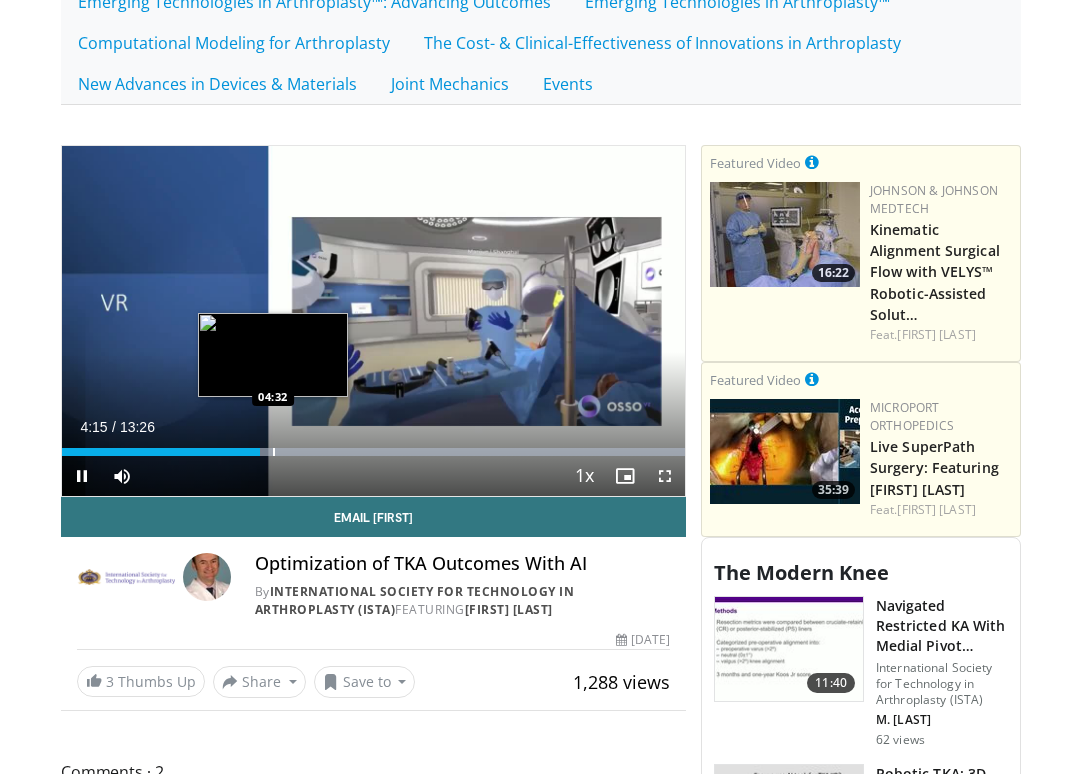 click at bounding box center [274, 452] 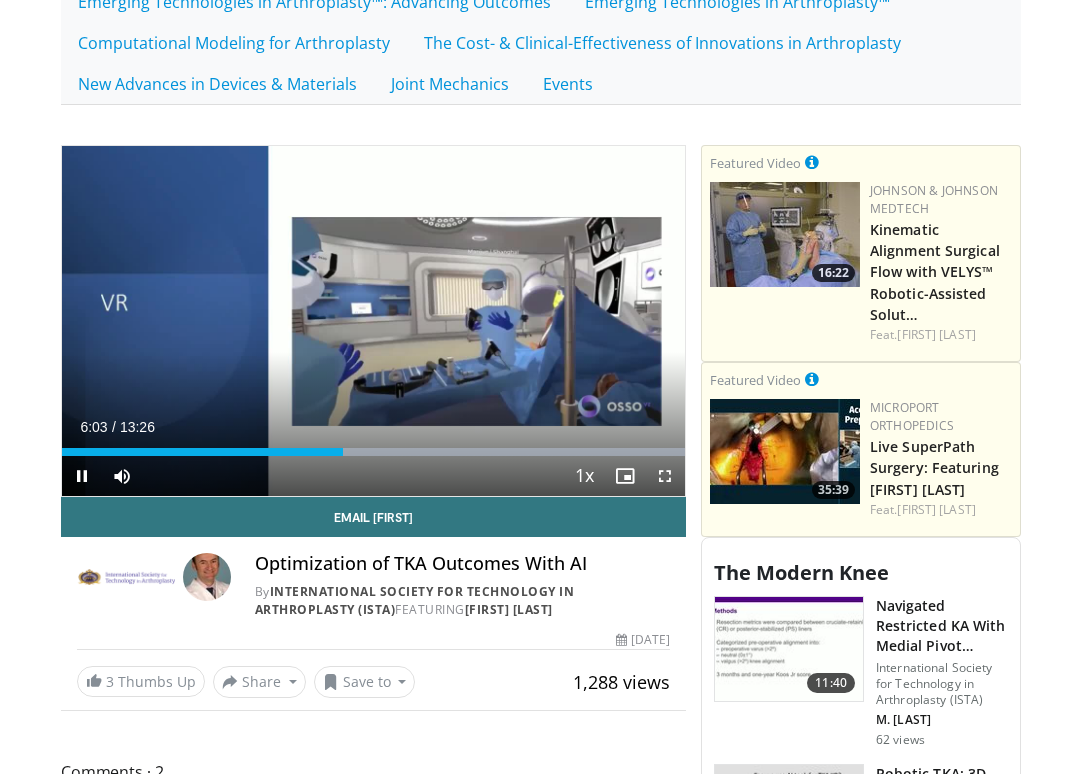 click at bounding box center (665, 476) 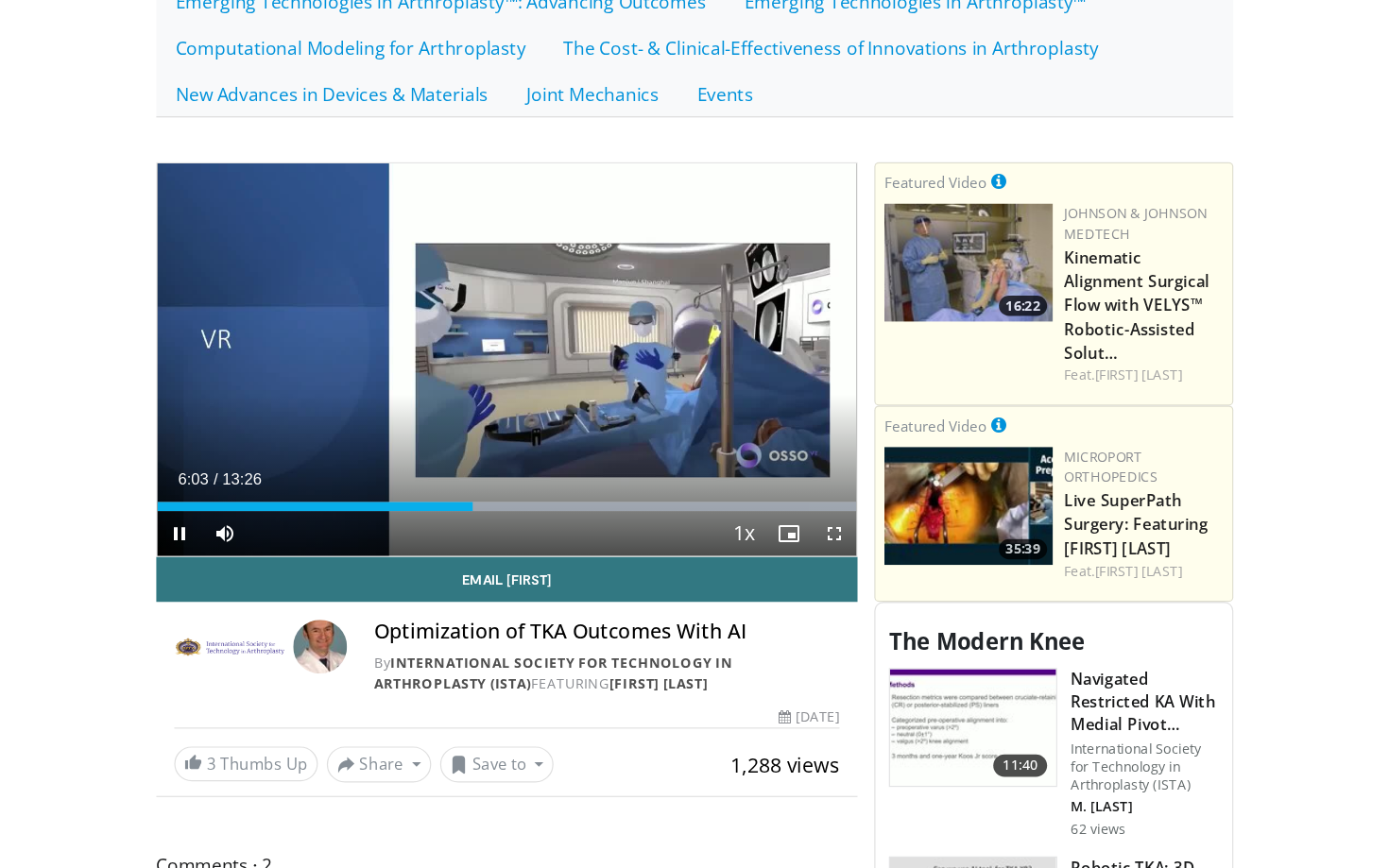 scroll, scrollTop: 0, scrollLeft: 0, axis: both 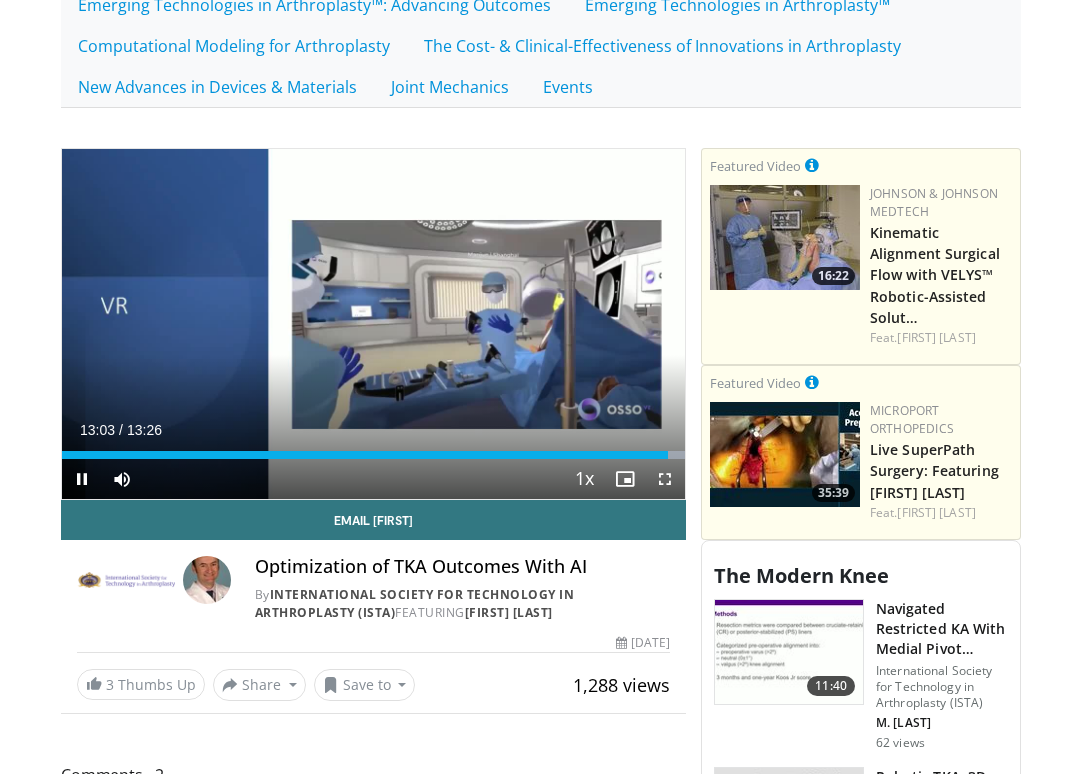 click at bounding box center (665, 479) 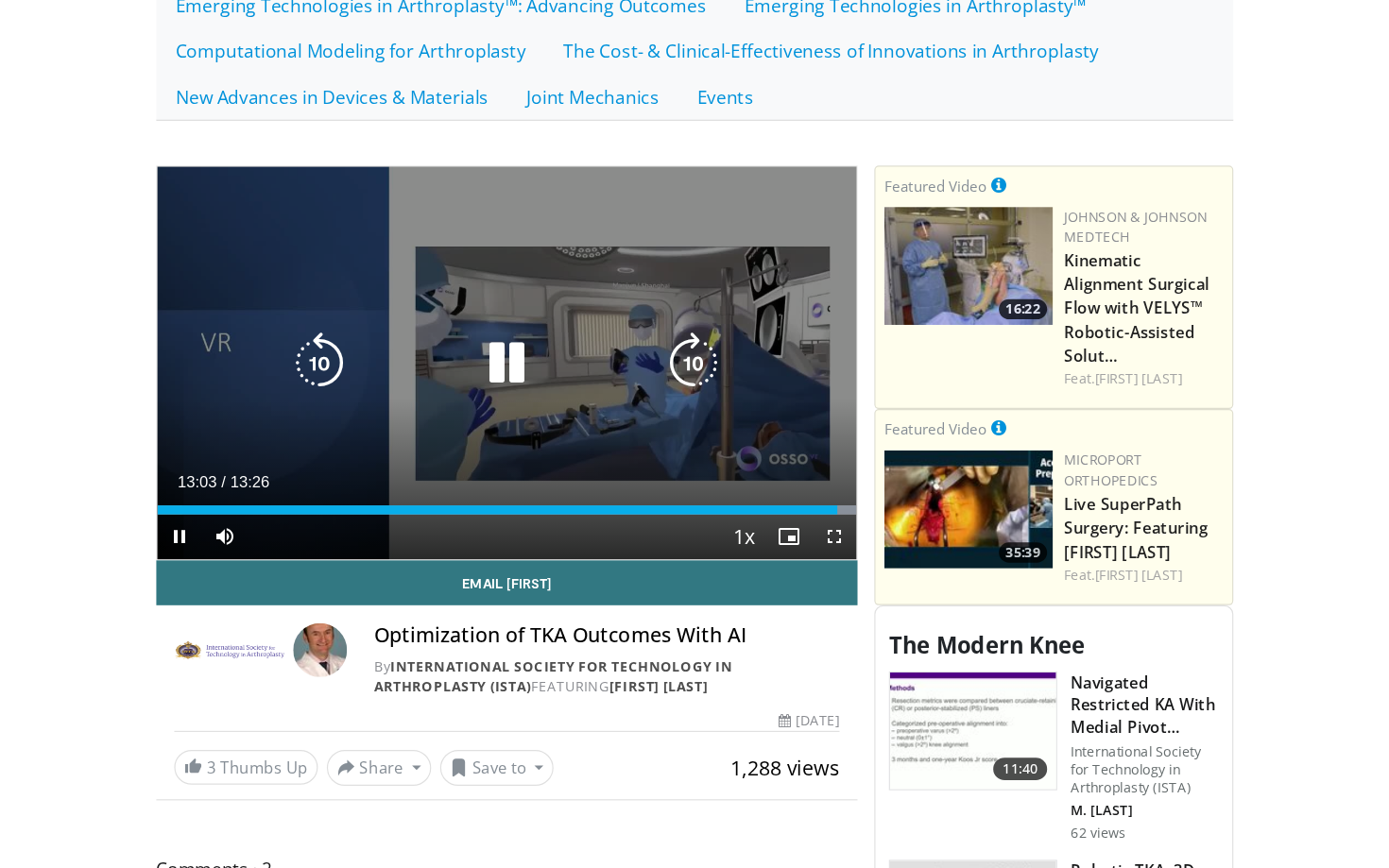 scroll, scrollTop: 0, scrollLeft: 0, axis: both 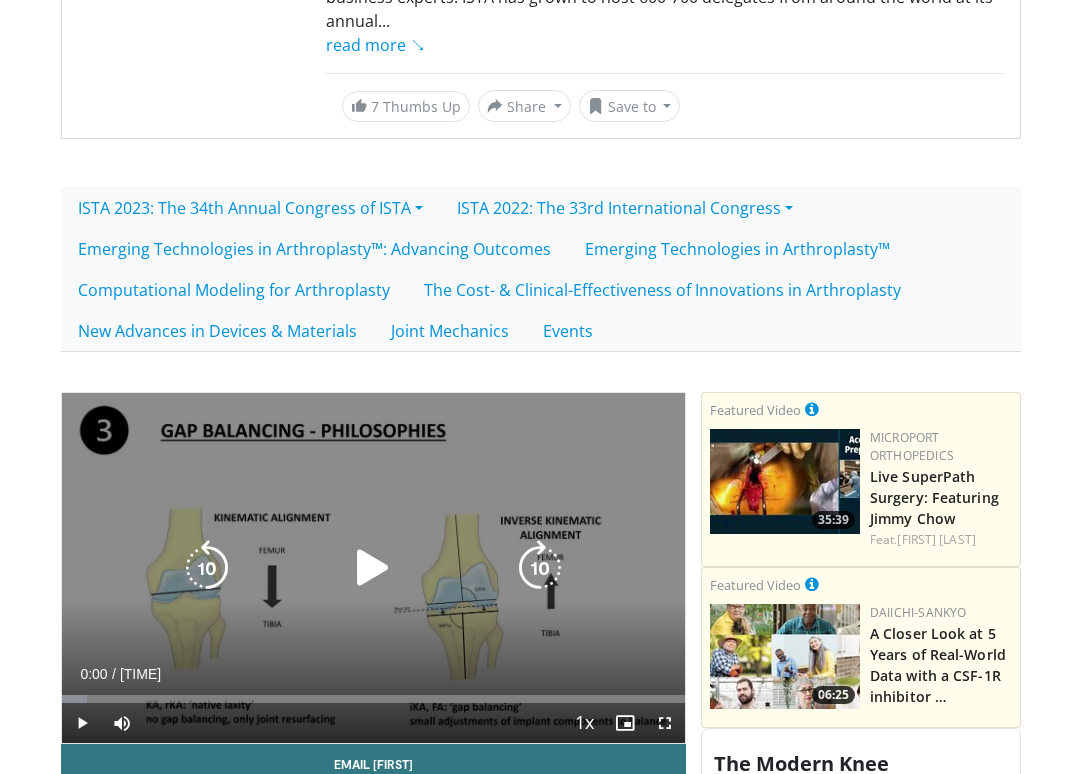 click at bounding box center [373, 568] 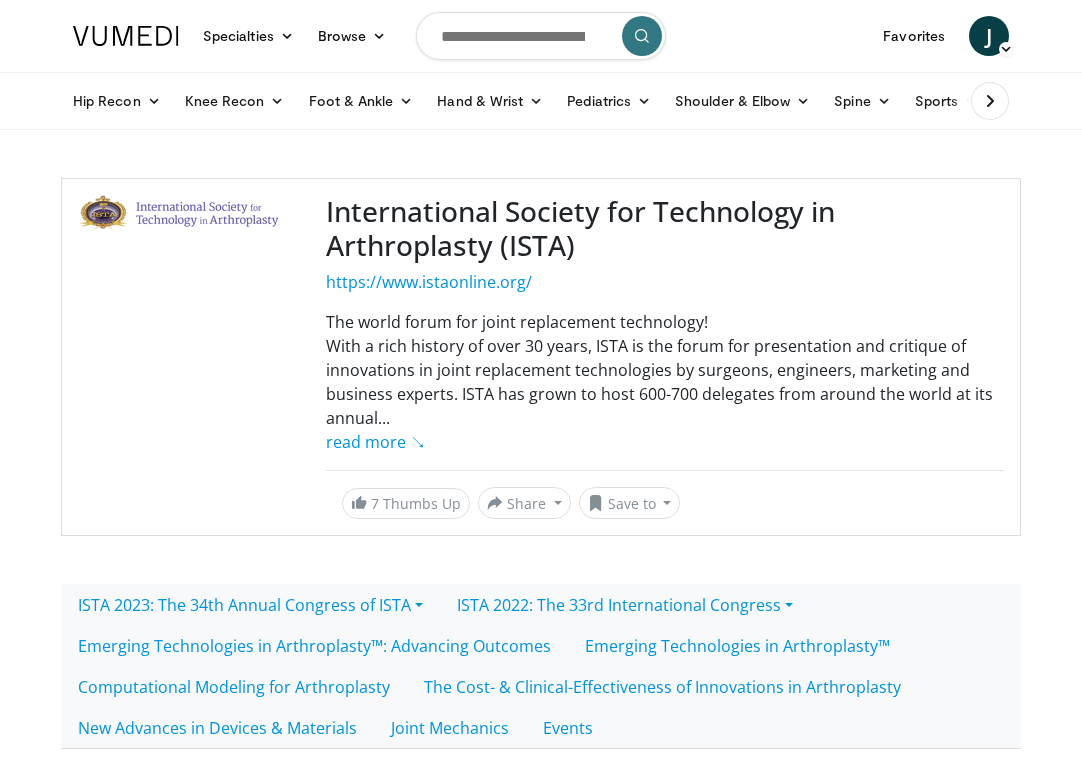 scroll, scrollTop: 124, scrollLeft: 0, axis: vertical 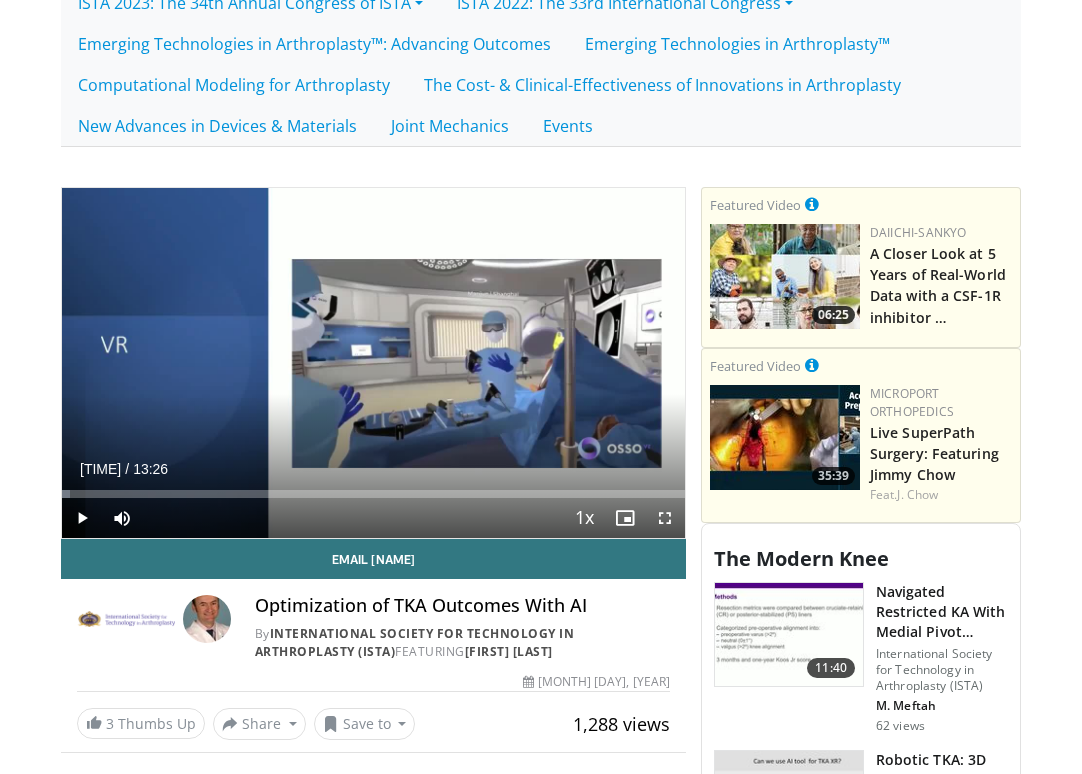 click at bounding box center [82, 518] 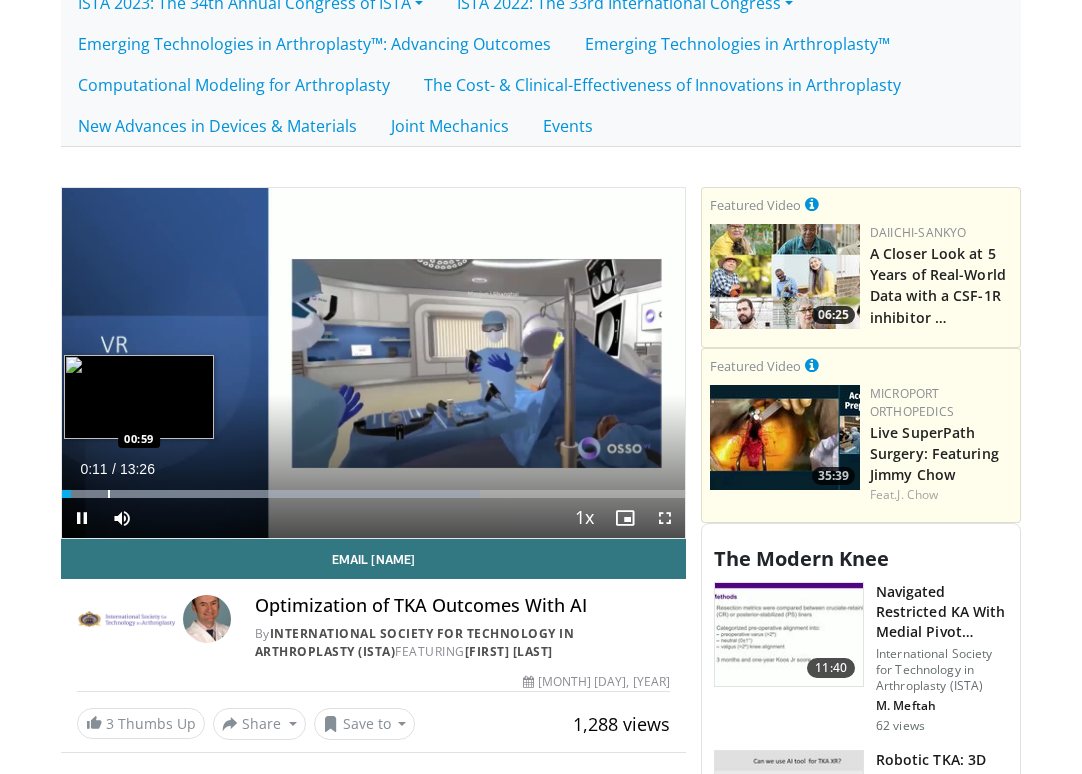 click at bounding box center [109, 494] 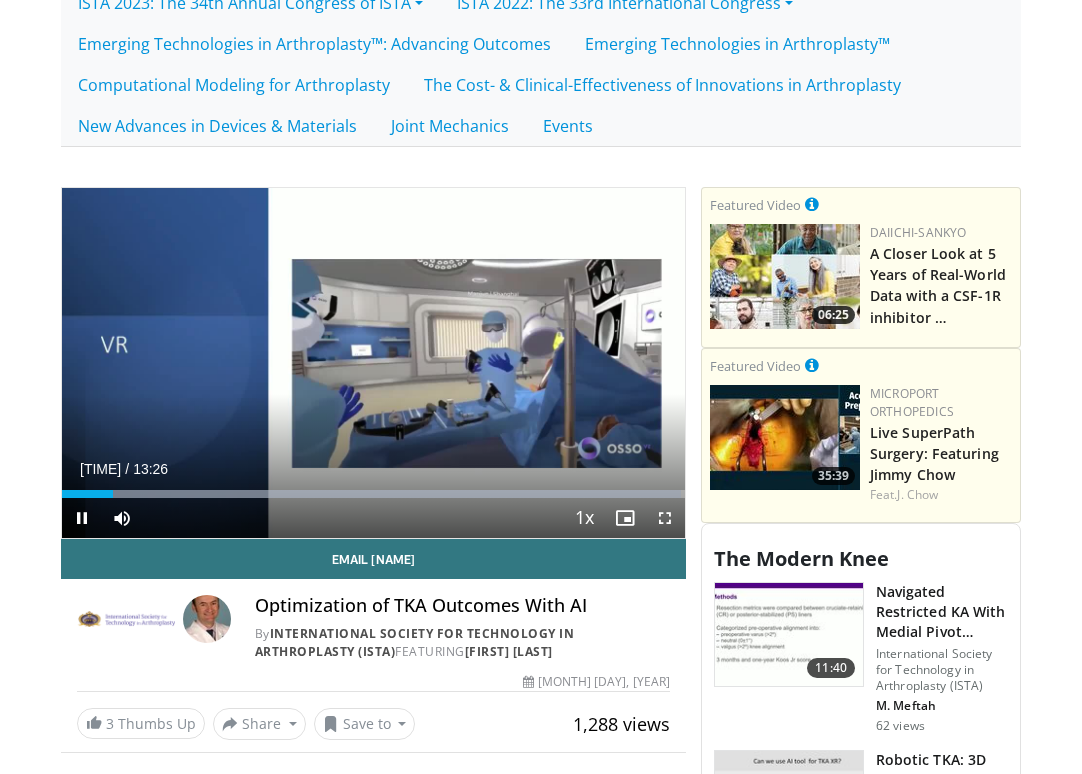 click at bounding box center [82, 518] 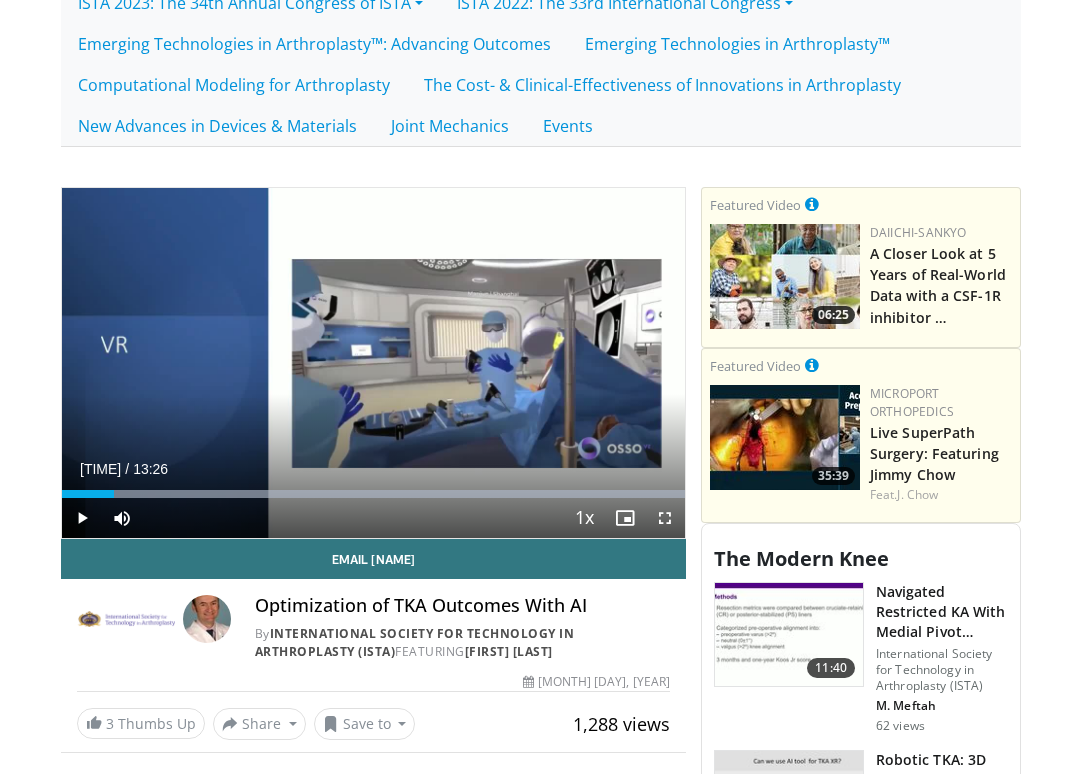 click at bounding box center [82, 518] 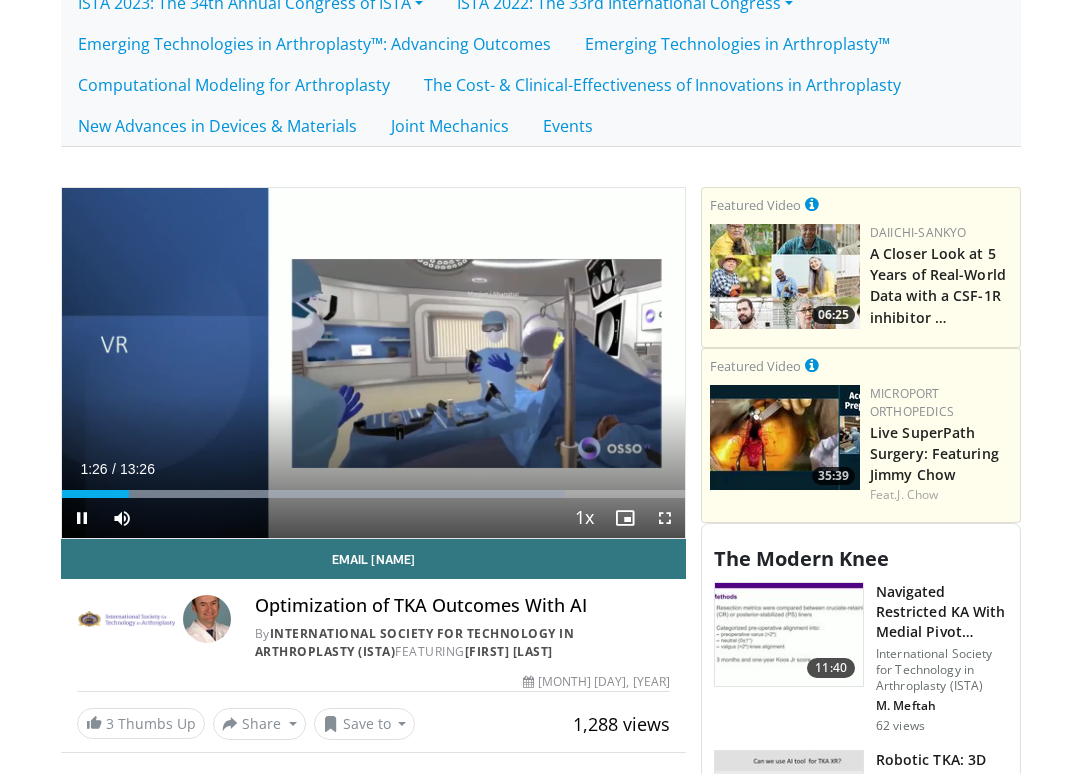 click at bounding box center (82, 518) 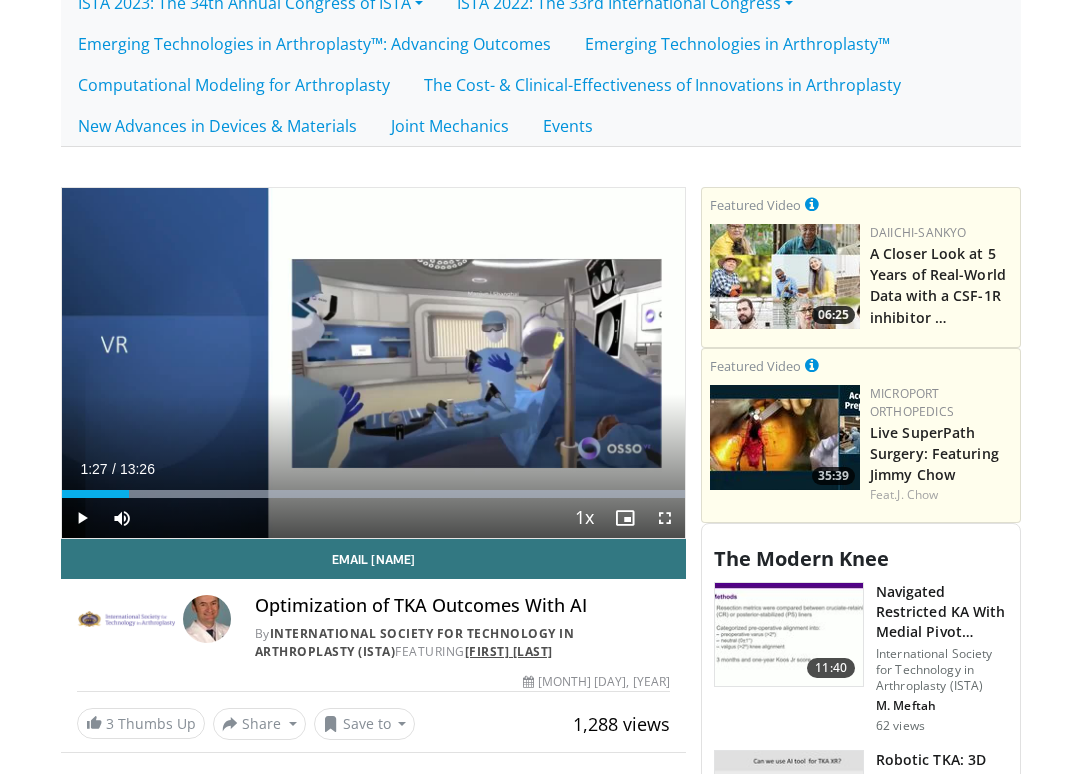 drag, startPoint x: 577, startPoint y: 655, endPoint x: 473, endPoint y: 653, distance: 104.019226 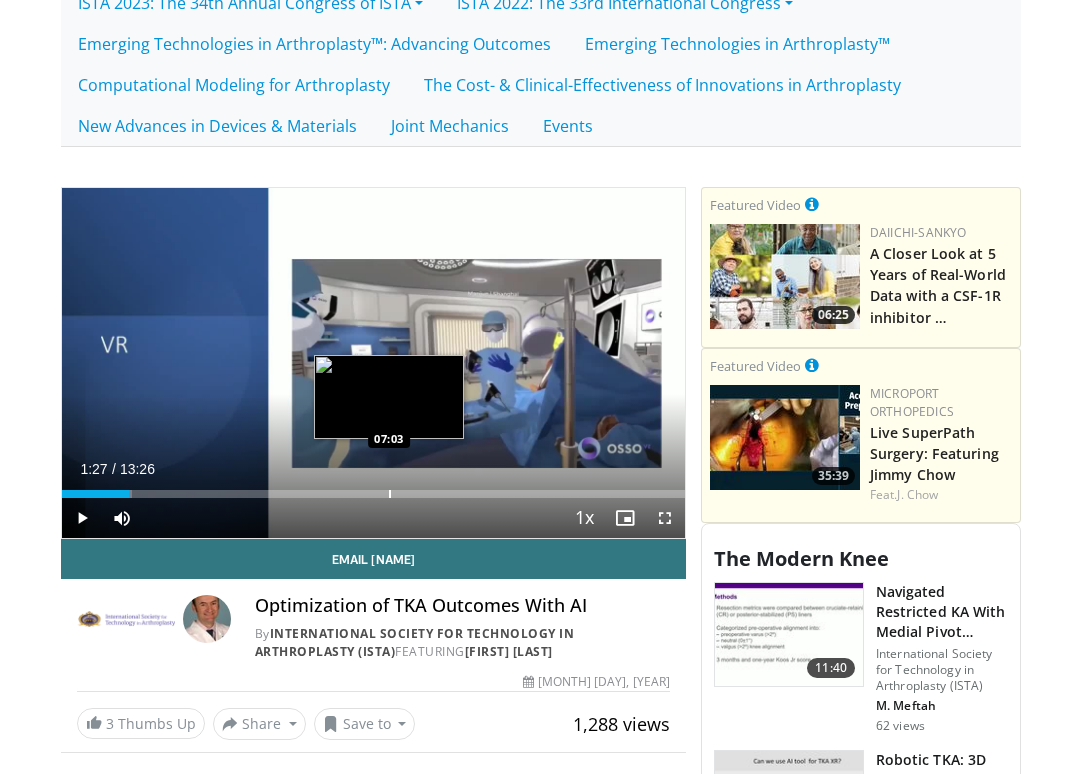 click at bounding box center [390, 494] 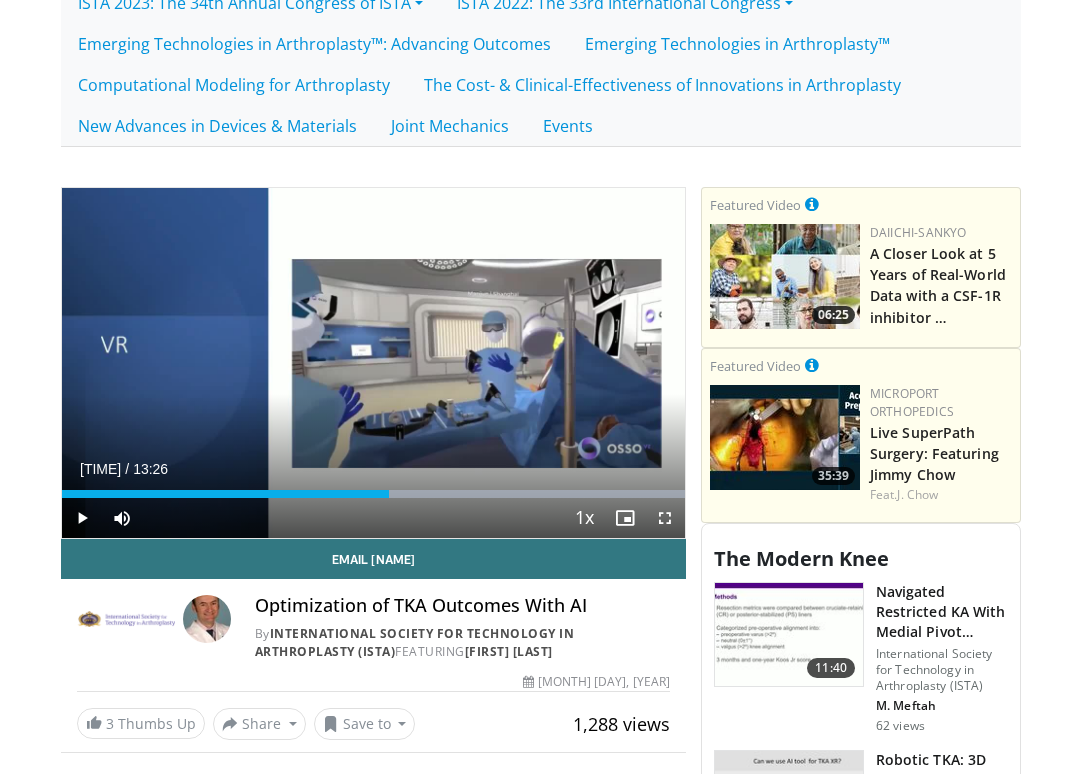 click at bounding box center (82, 518) 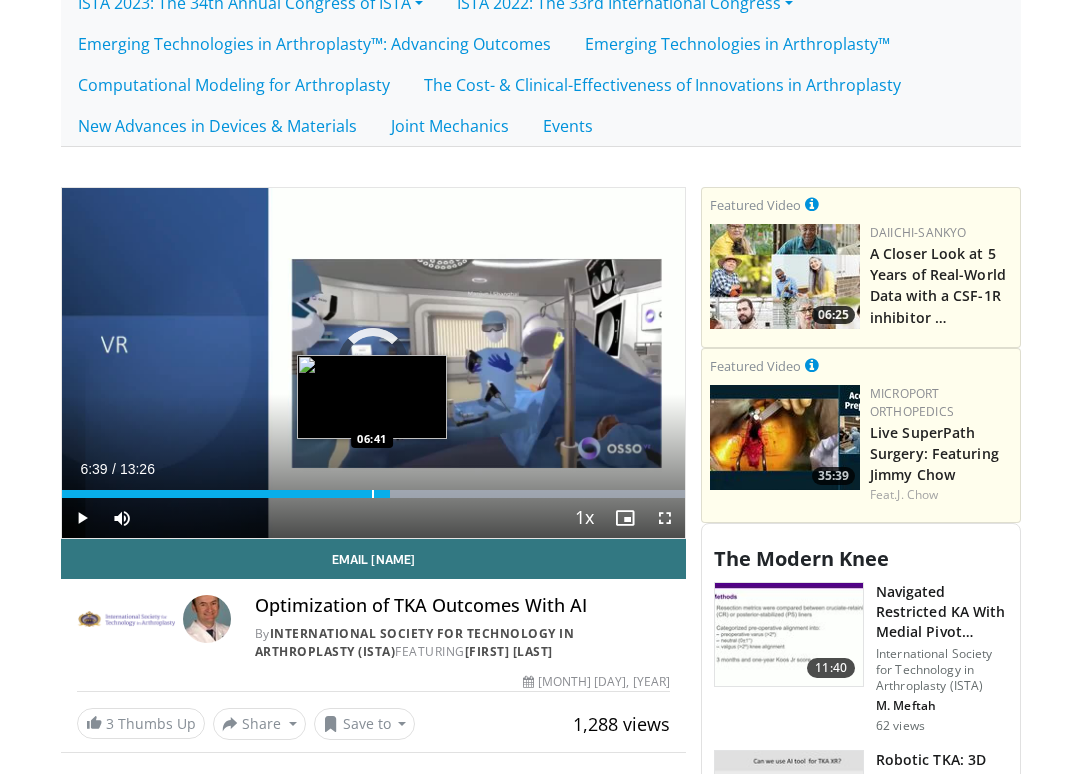 click on "07:03" at bounding box center [226, 494] 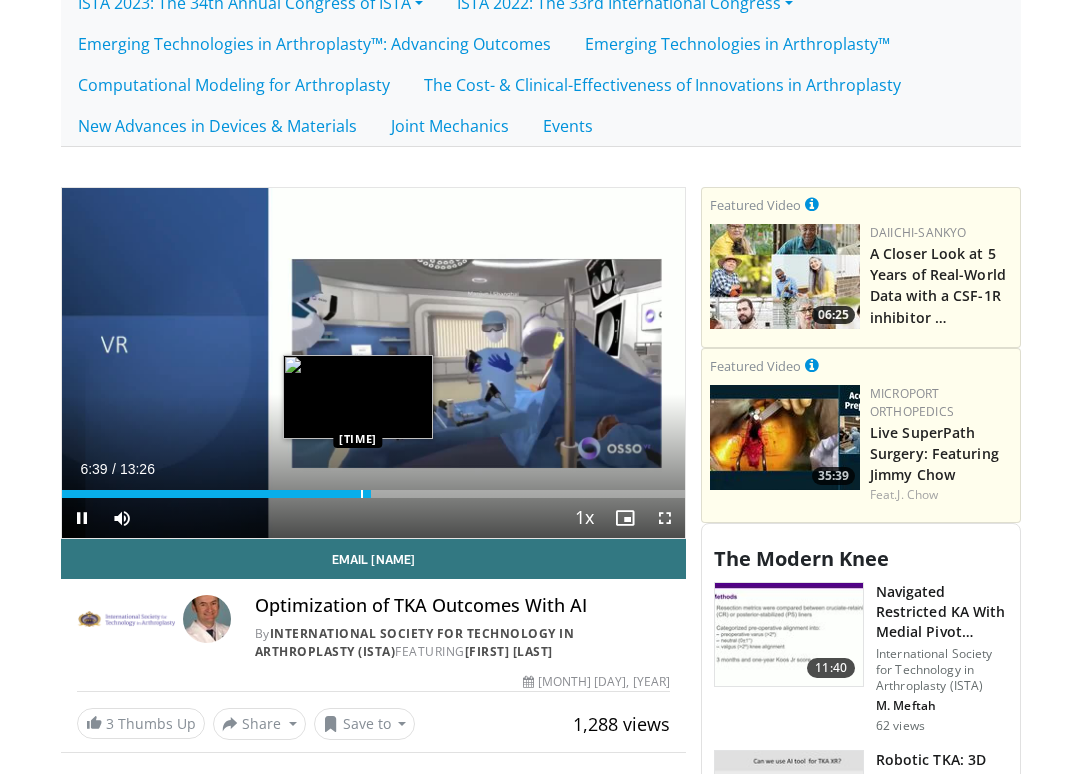 click on "06:39" at bounding box center [216, 494] 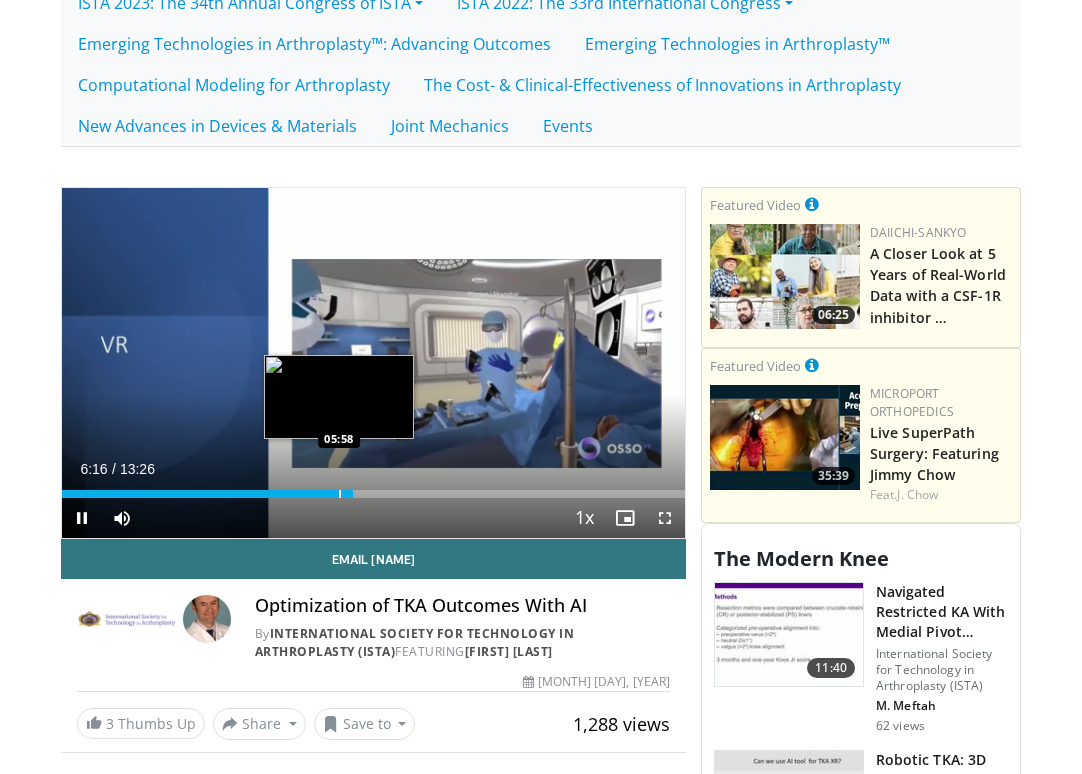 click at bounding box center [340, 494] 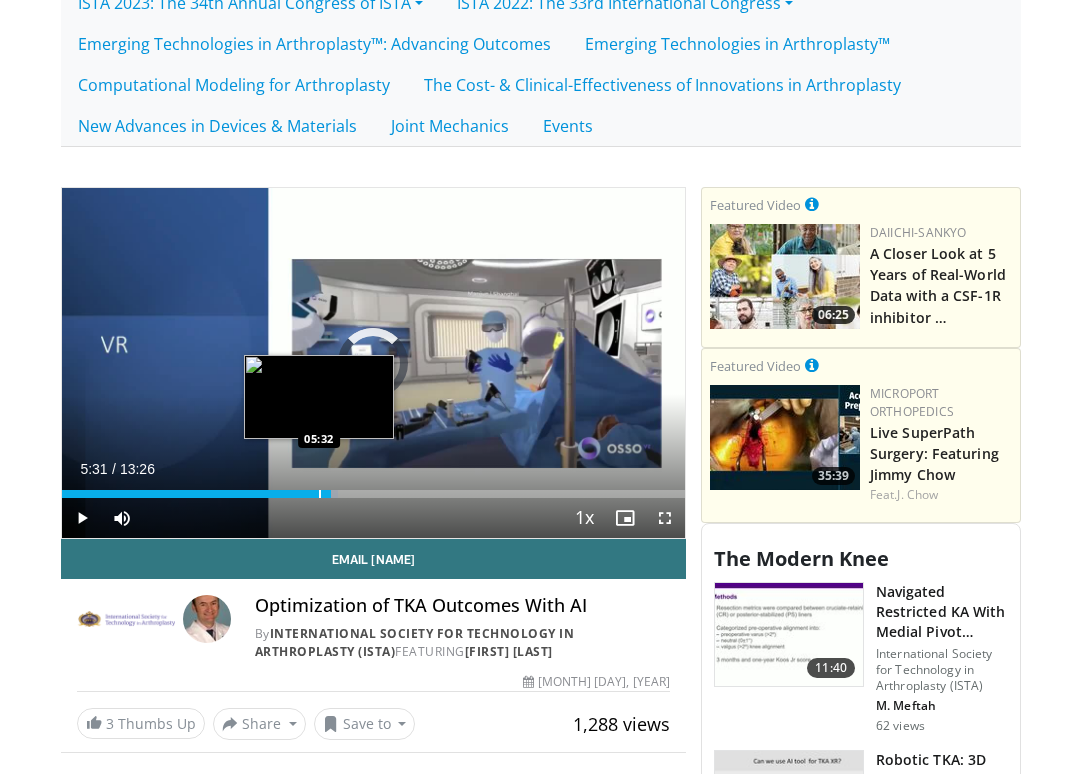 click on "05:31" at bounding box center [196, 494] 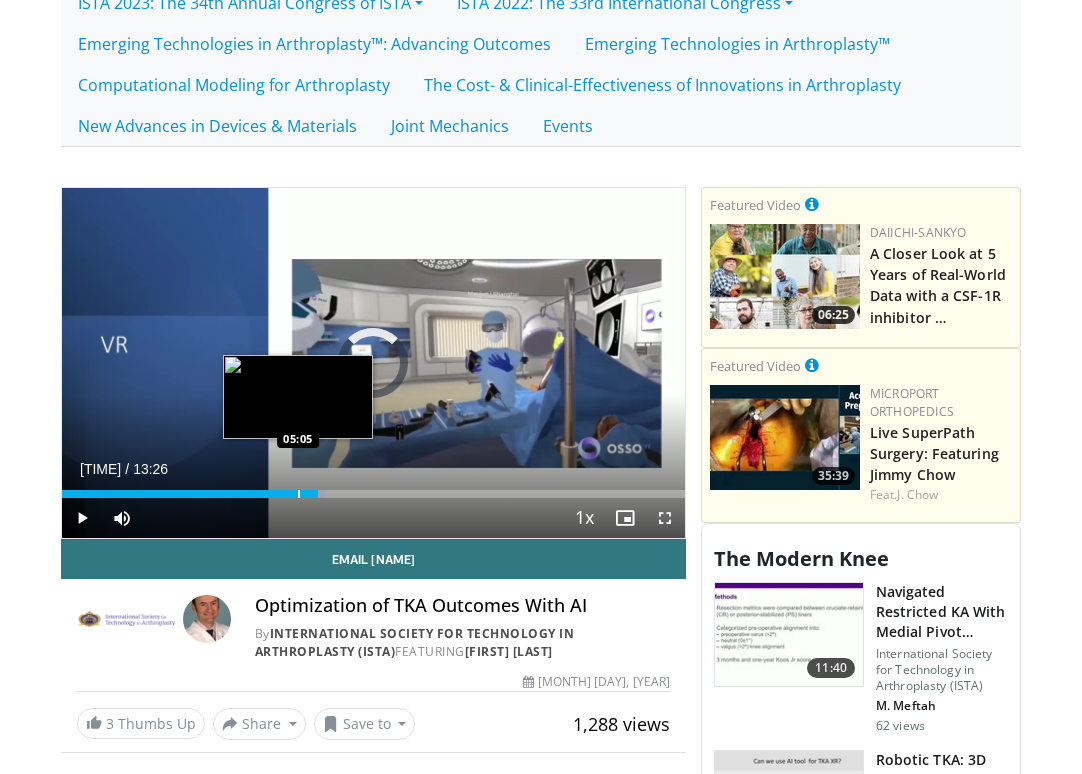 click at bounding box center (299, 494) 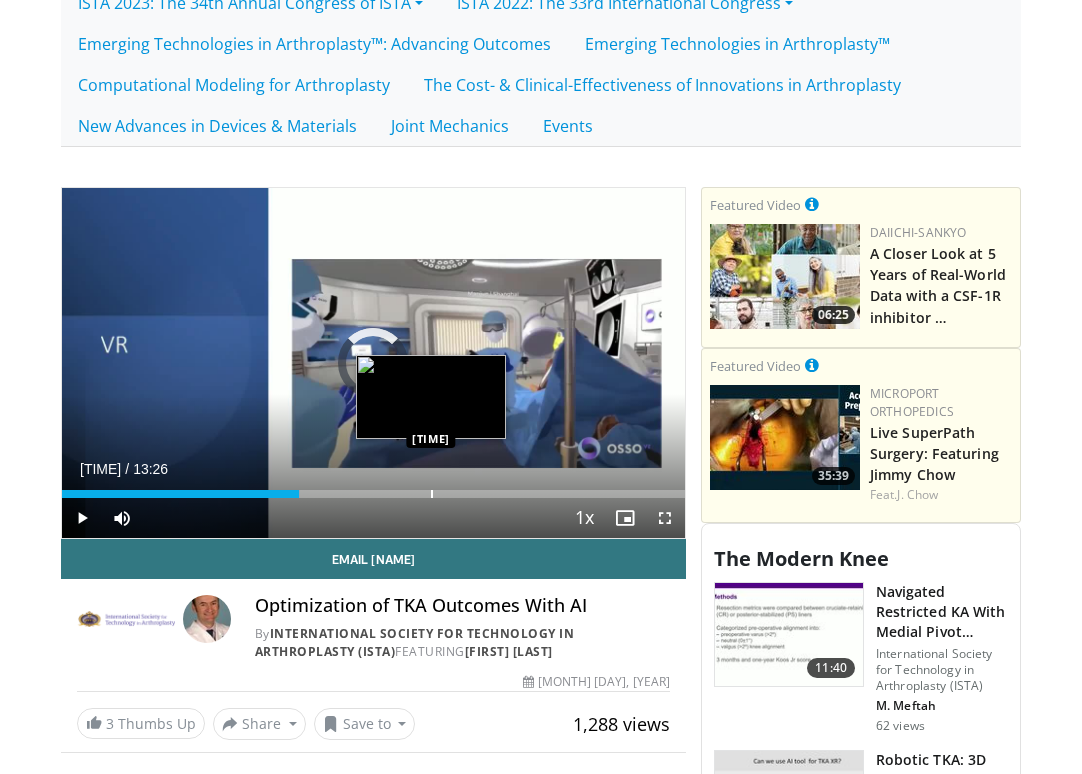 click on "Loaded :  38.13% 05:06 07:57" at bounding box center (373, 488) 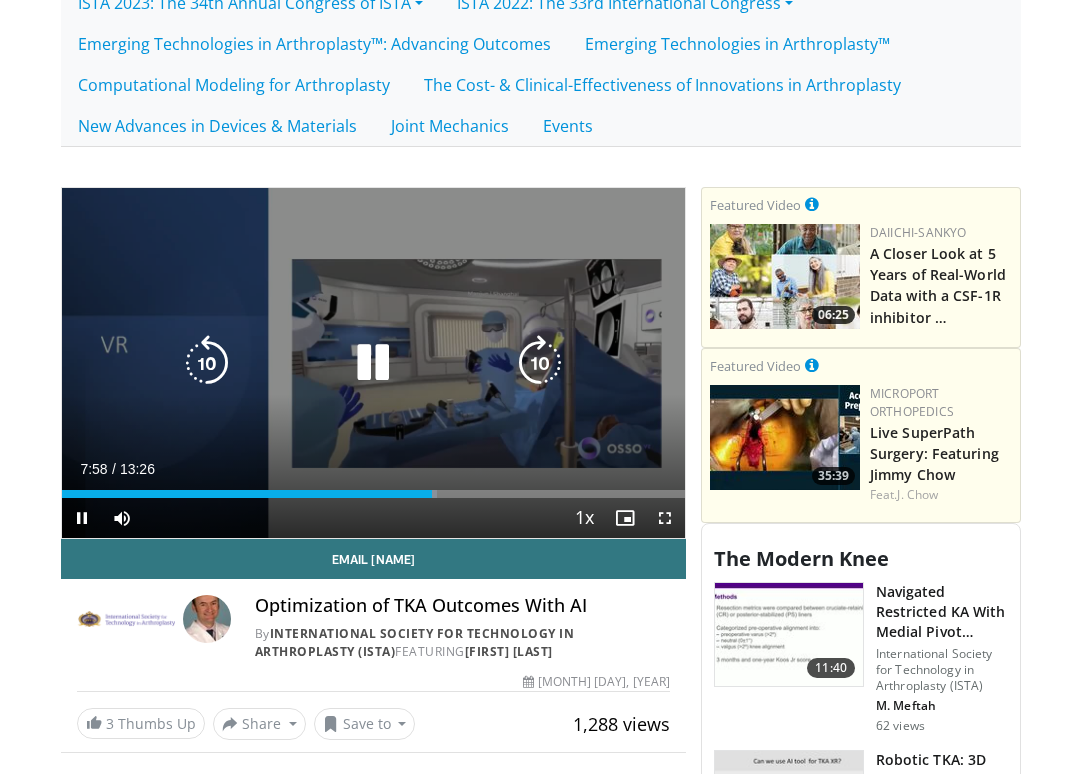 click on "Loaded :  60.27% 07:58 07:57" at bounding box center (373, 494) 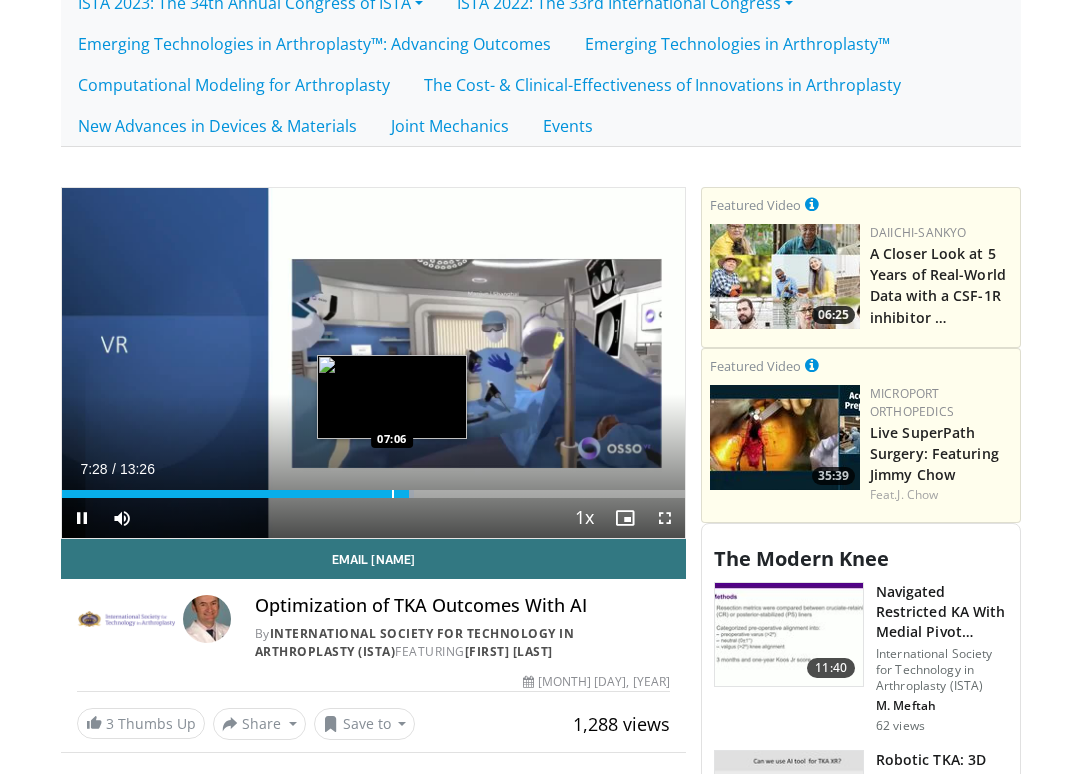 click at bounding box center (393, 494) 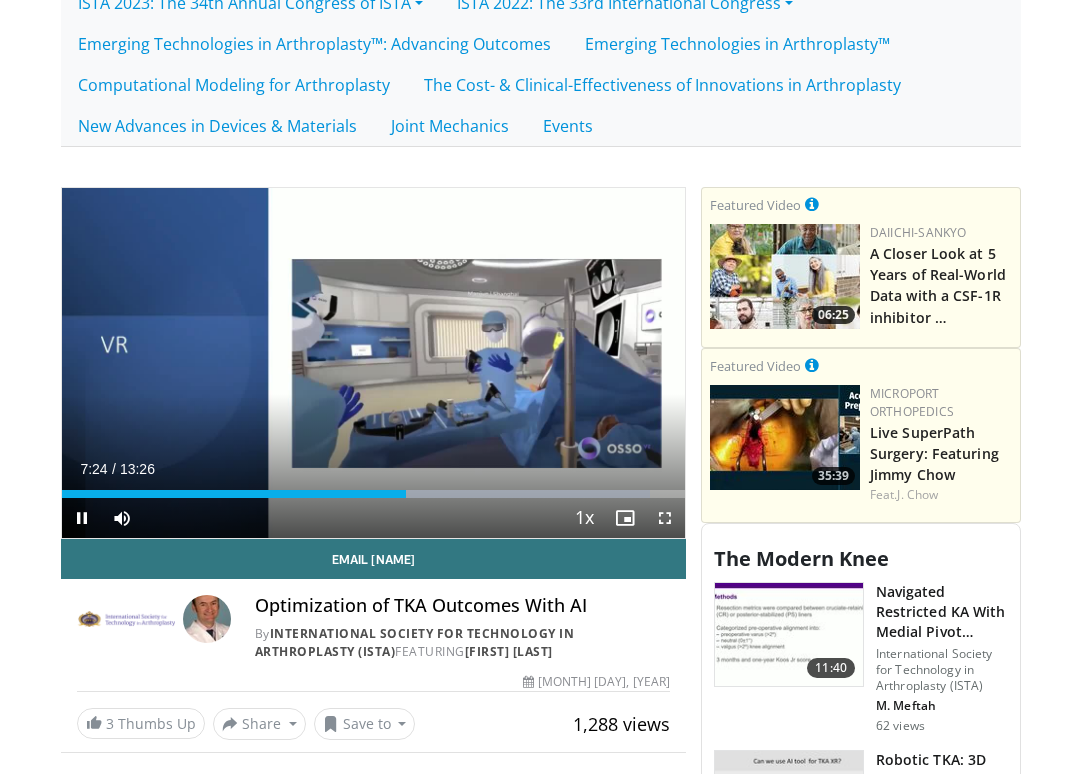click at bounding box center (82, 518) 